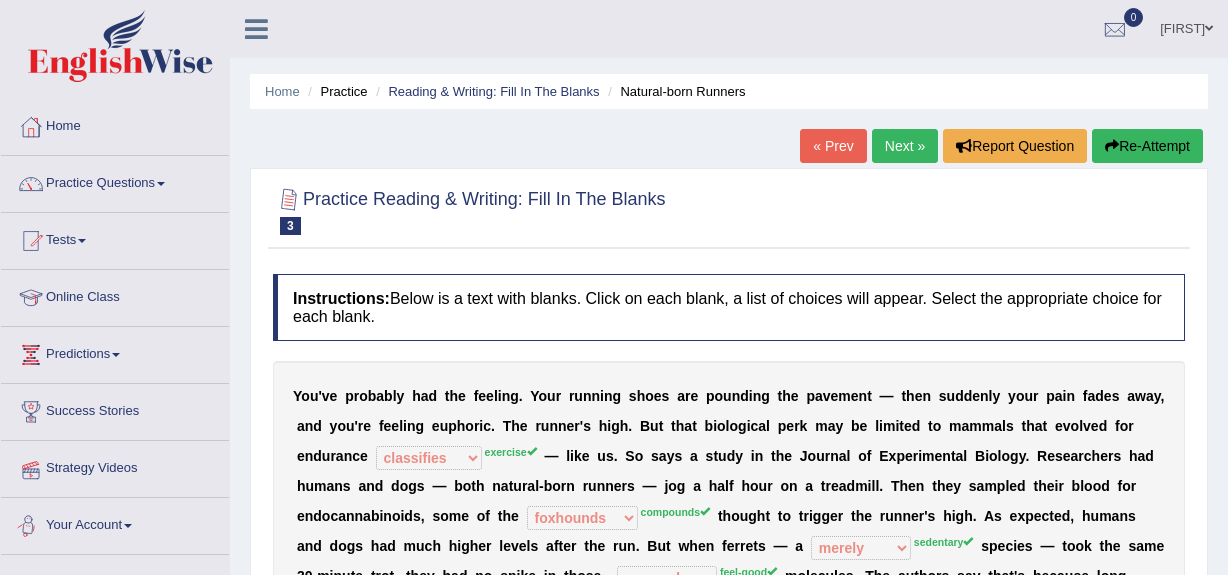 select on "classifies" 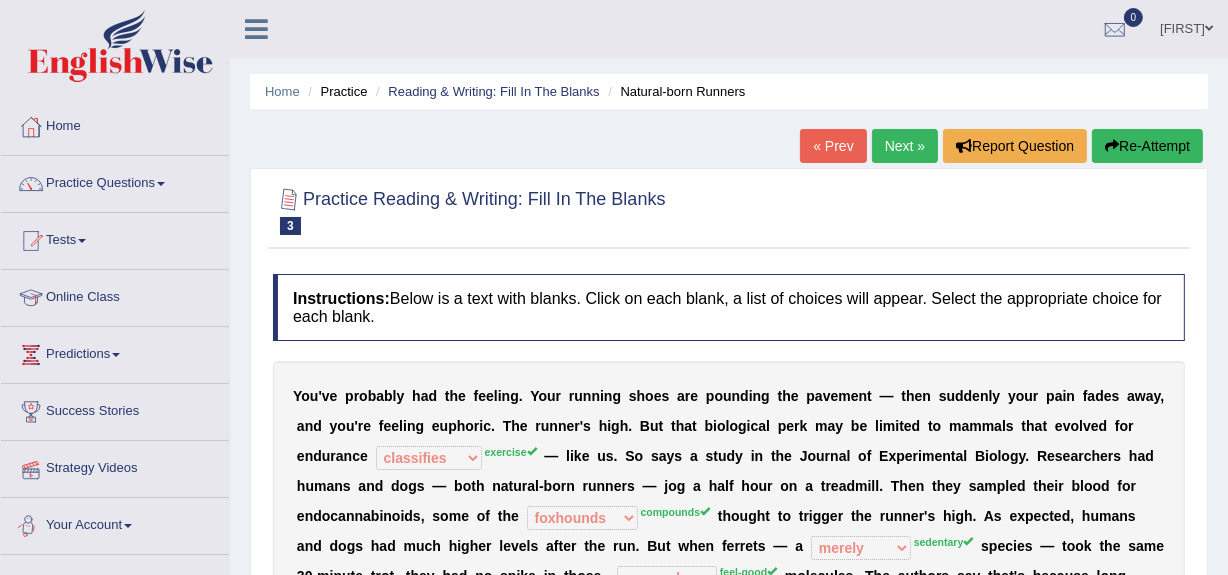 scroll, scrollTop: 0, scrollLeft: 0, axis: both 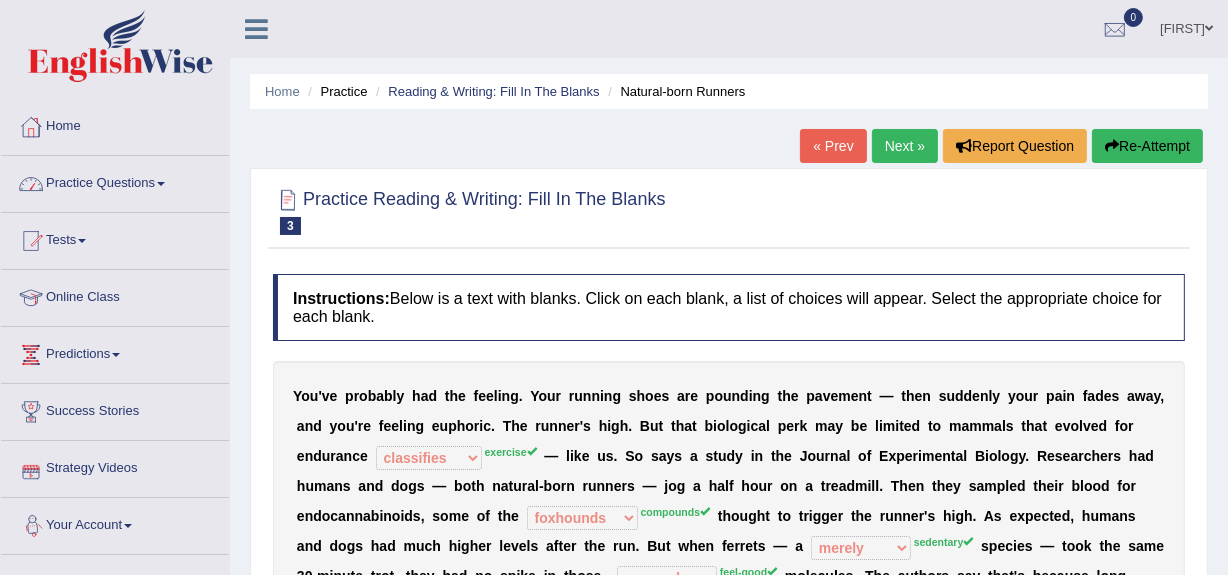 click on "Practice Questions" at bounding box center [115, 181] 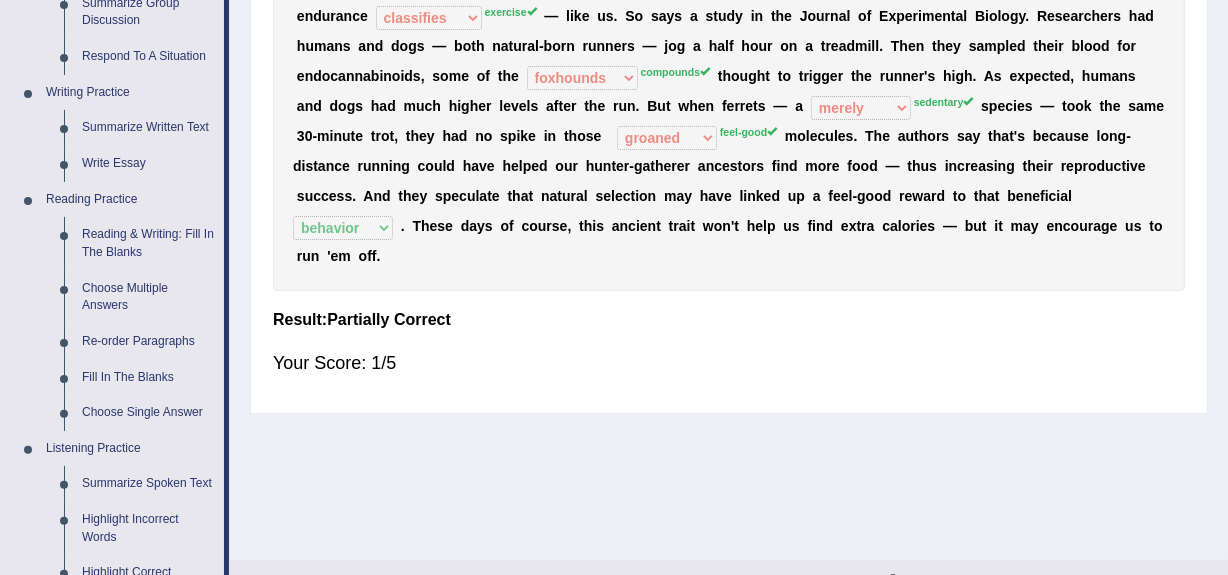 scroll, scrollTop: 443, scrollLeft: 0, axis: vertical 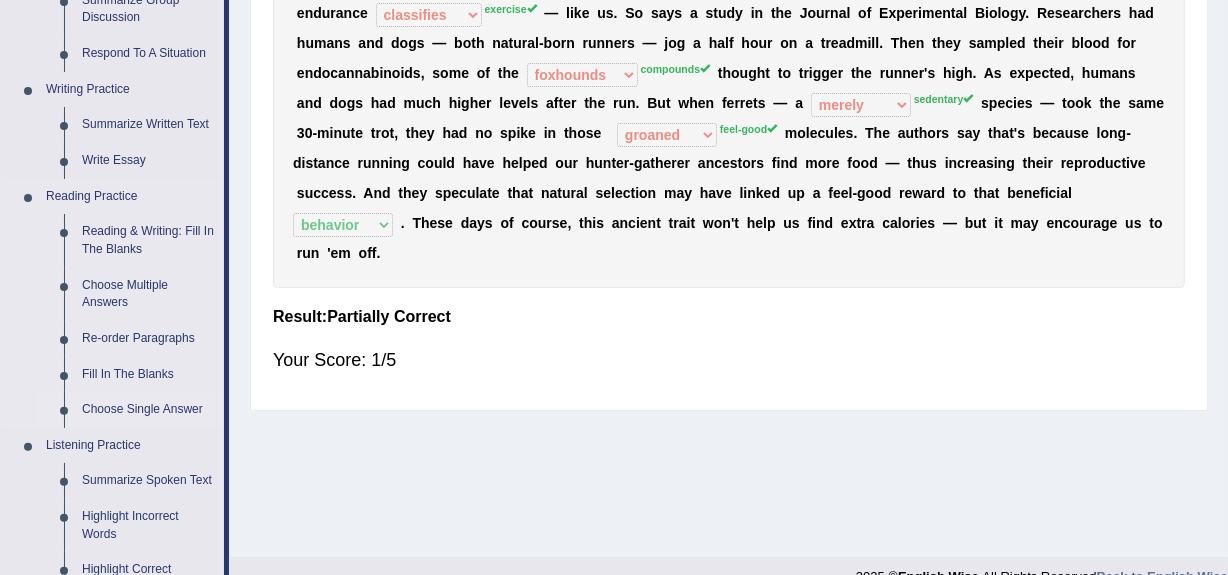click on "Choose Single Answer" at bounding box center (148, 410) 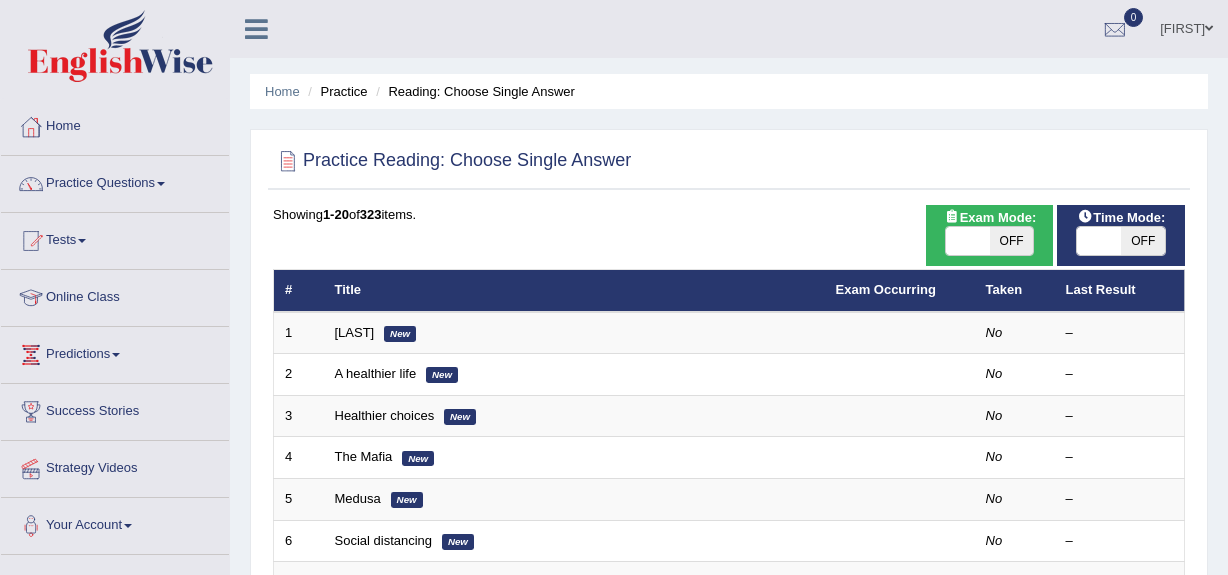 scroll, scrollTop: 0, scrollLeft: 0, axis: both 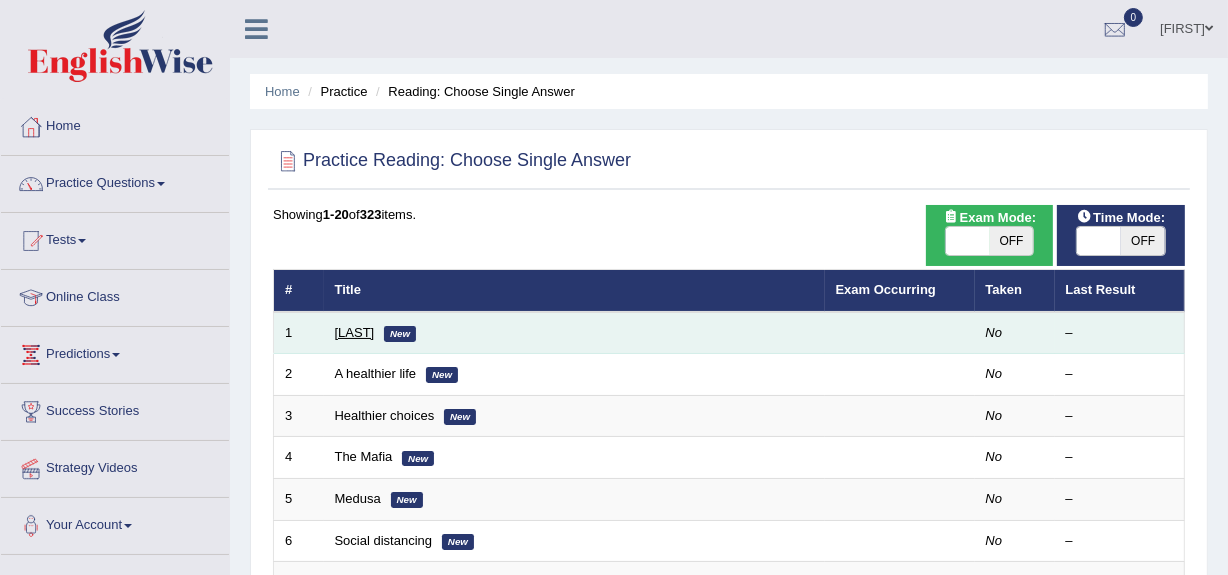 click on "[LAST]" at bounding box center [355, 332] 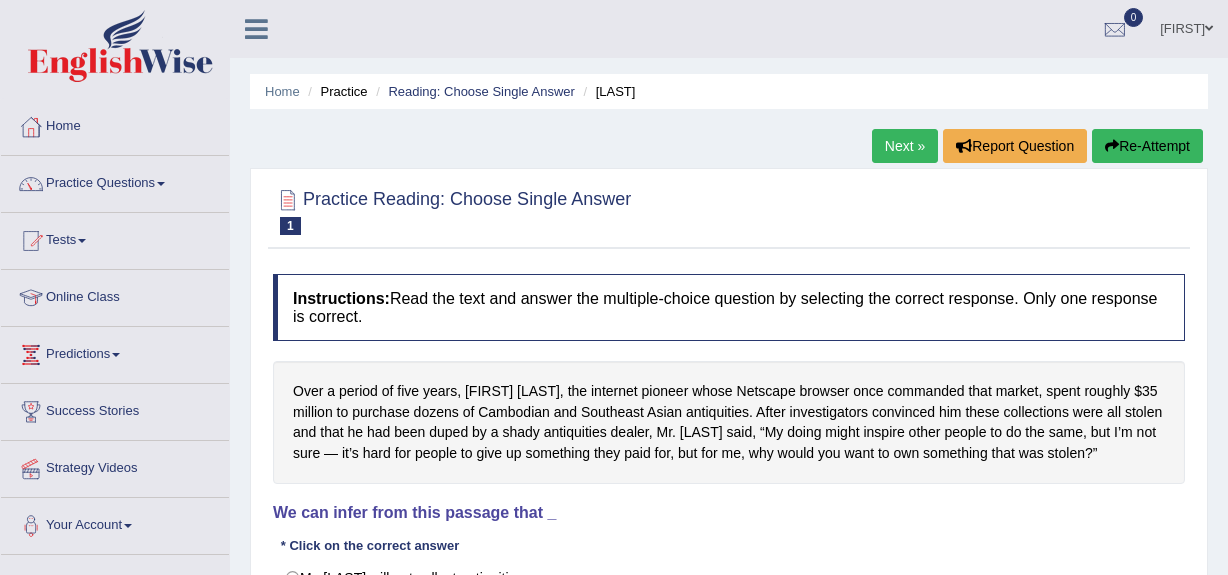 scroll, scrollTop: 0, scrollLeft: 0, axis: both 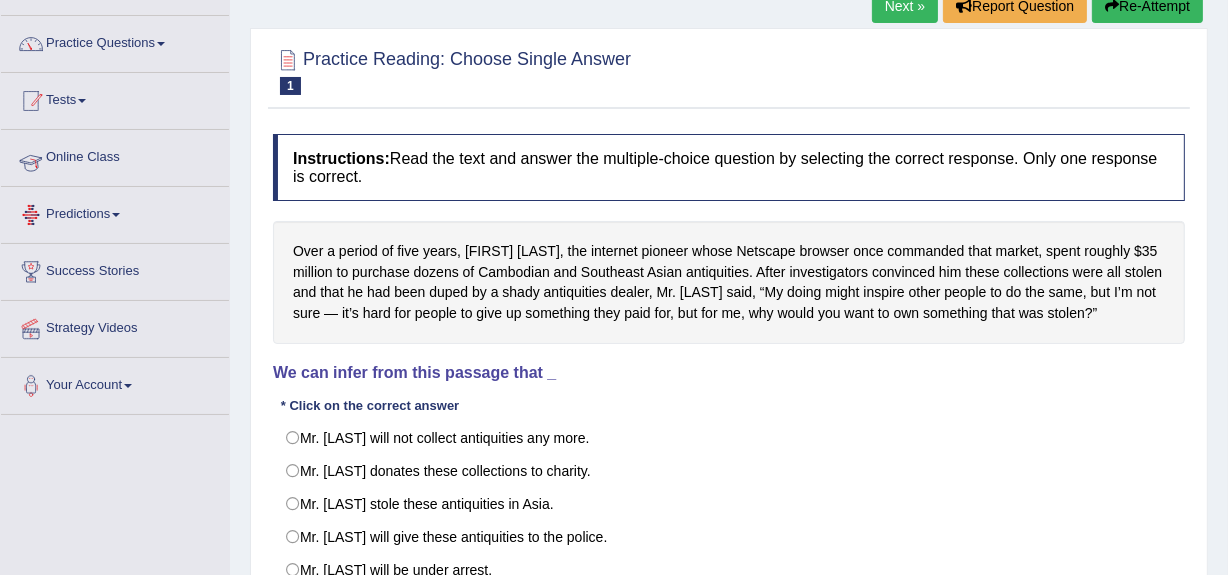 click on "Practice Questions" at bounding box center [115, 41] 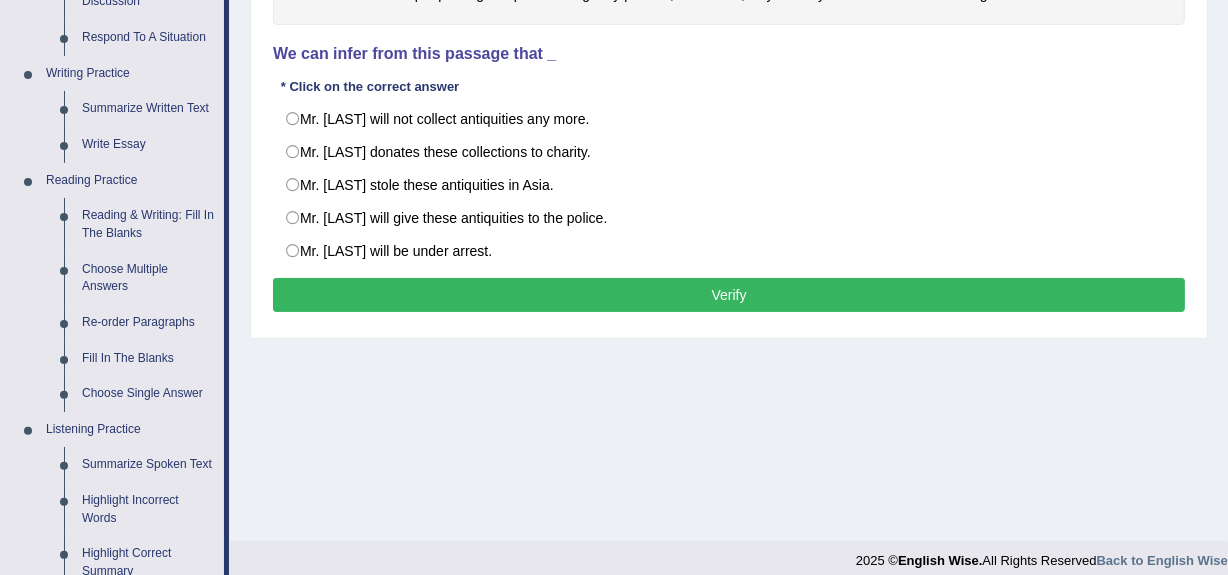 scroll, scrollTop: 461, scrollLeft: 0, axis: vertical 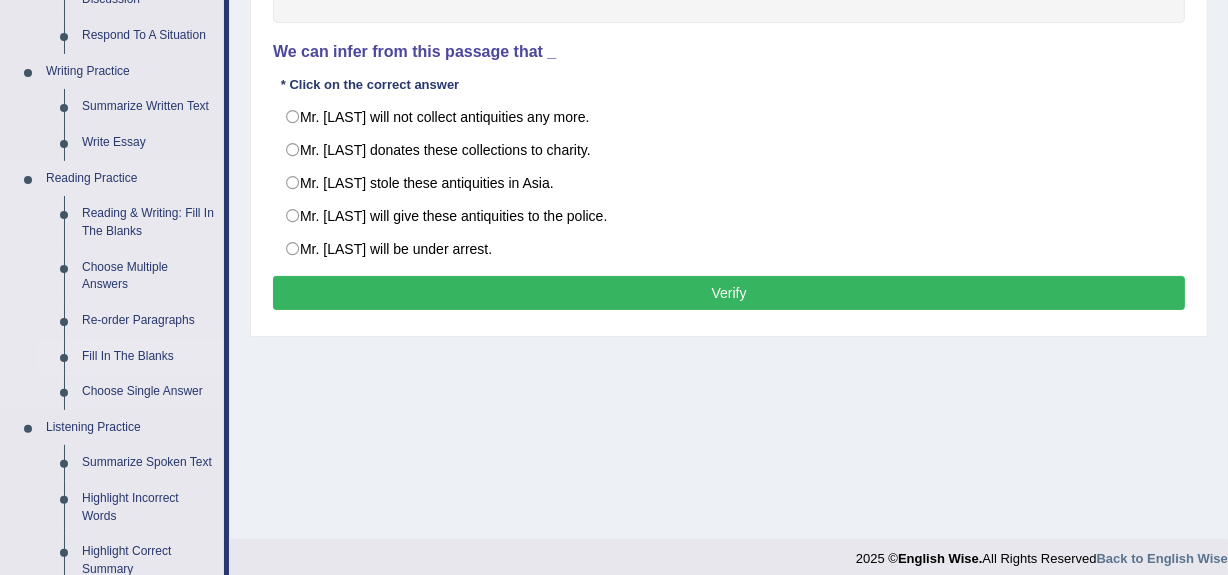 click on "Fill In The Blanks" at bounding box center (148, 357) 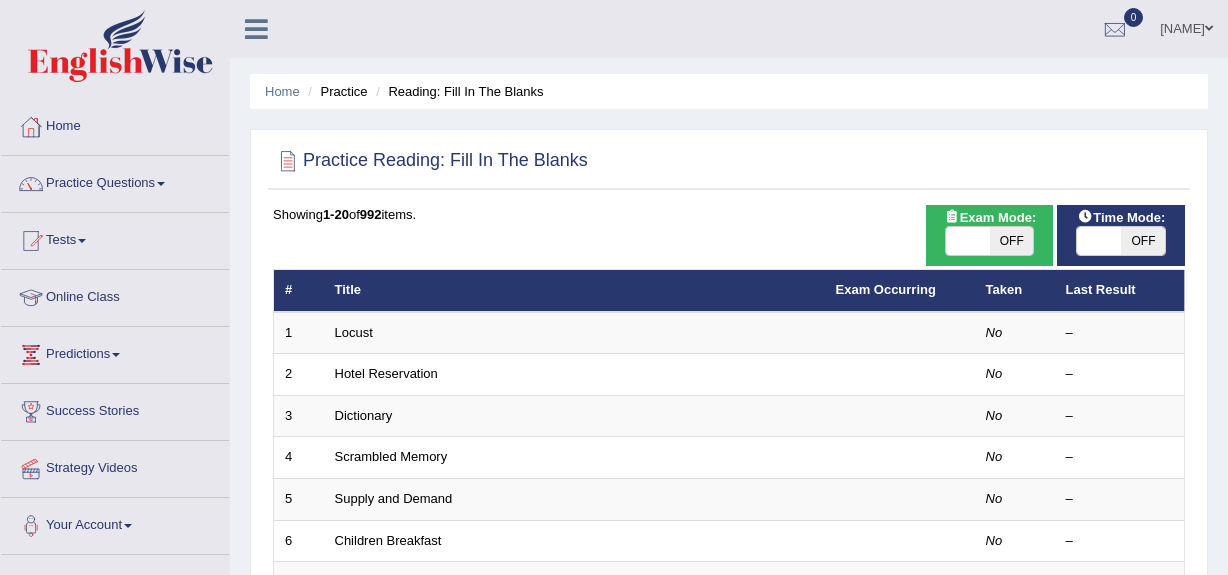 scroll, scrollTop: 0, scrollLeft: 0, axis: both 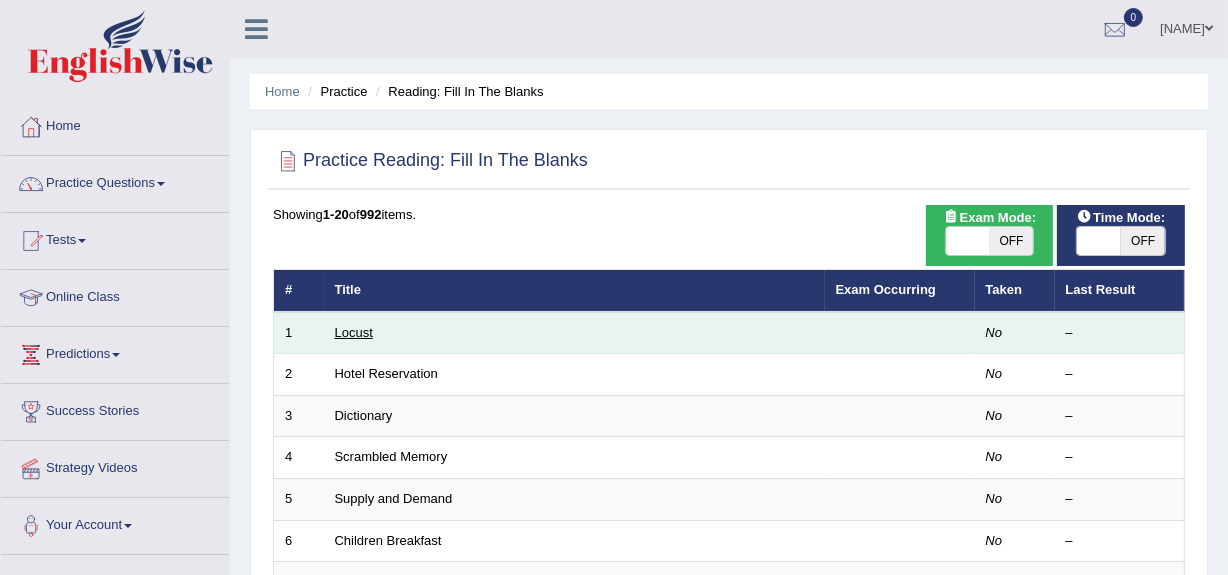 click on "Locust" at bounding box center [354, 332] 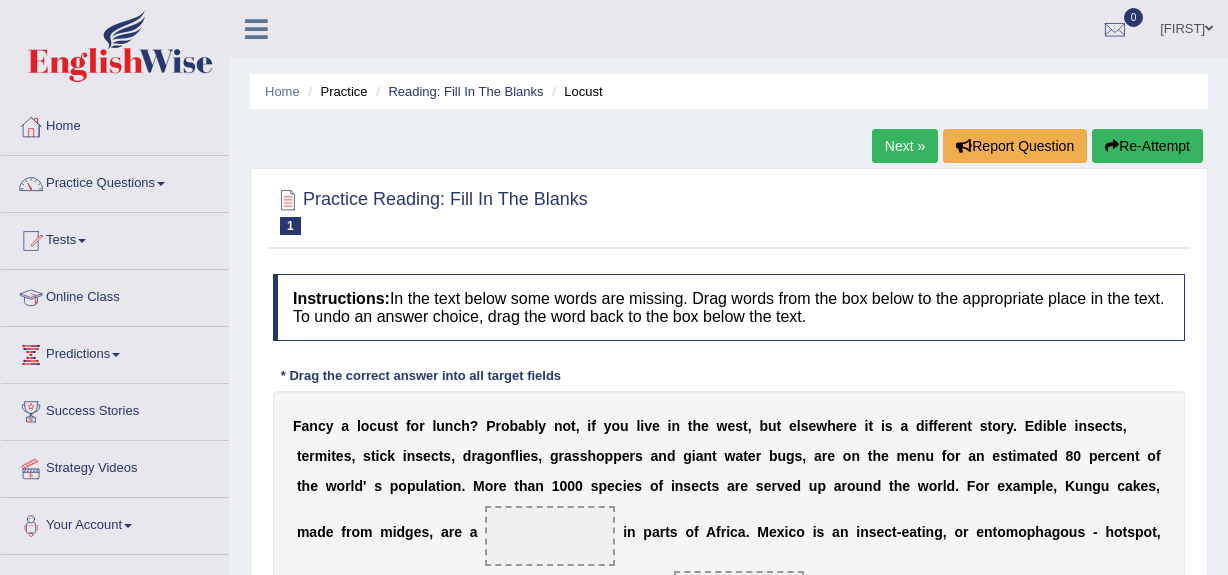 scroll, scrollTop: 0, scrollLeft: 0, axis: both 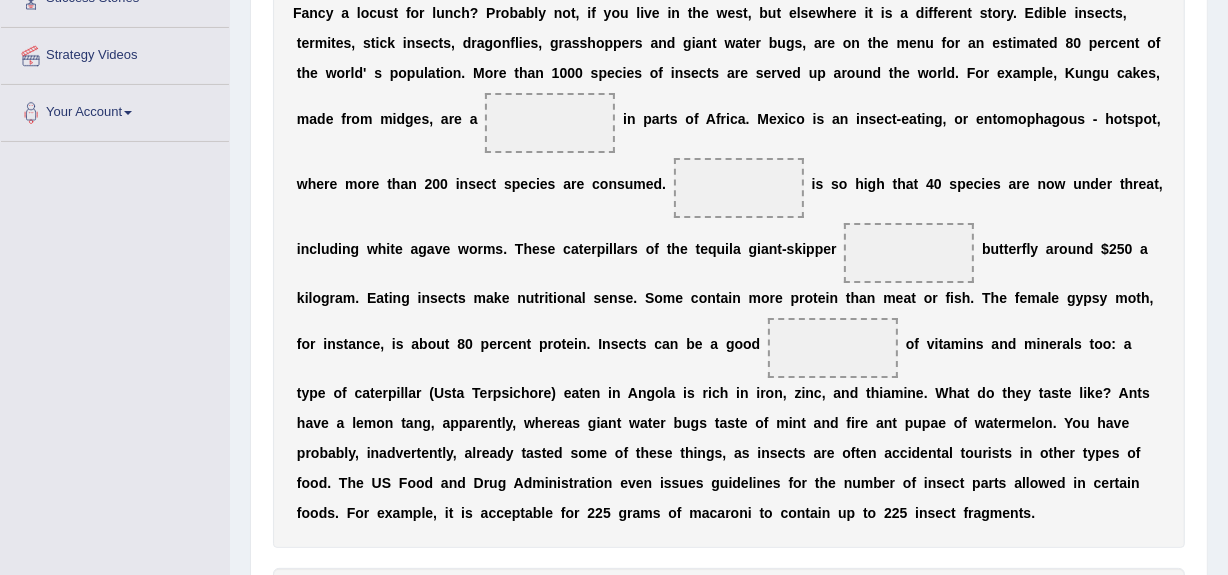click on "Toggle navigation
Home
Practice Questions   Speaking Practice Read Aloud
Repeat Sentence
Describe Image
Re-tell Lecture
Answer Short Question
Summarize Group Discussion
Respond To A Situation
Writing Practice  Summarize Written Text
Write Essay
Reading Practice  Reading & Writing: Fill In The Blanks
Choose Multiple Answers
Re-order Paragraphs
Fill In The Blanks
Choose Single Answer
Listening Practice  Summarize Spoken Text
Highlight Incorrect Words
Highlight Correct Summary
Select Missing Word
Choose Single Answer
Choose Multiple Answers
Fill In The Blanks
Write From Dictation
Pronunciation
Tests  Take Practice Sectional Test
Take Mock Test" at bounding box center (614, 180) 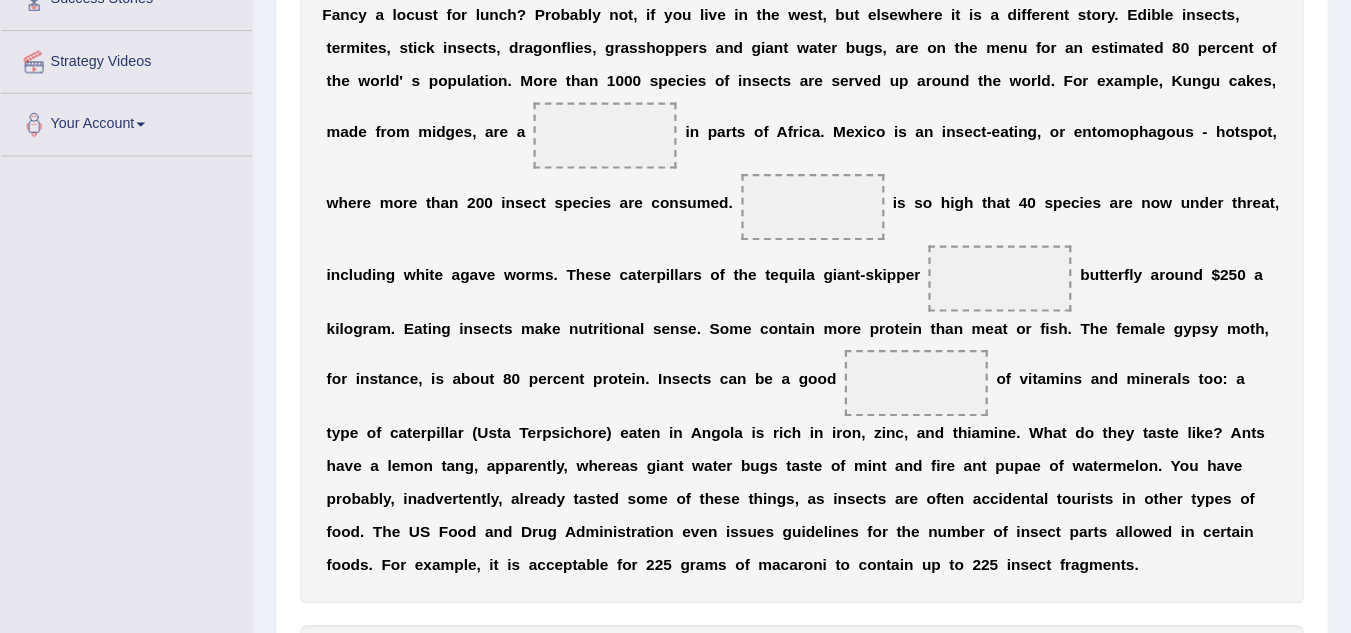 scroll, scrollTop: 414, scrollLeft: 0, axis: vertical 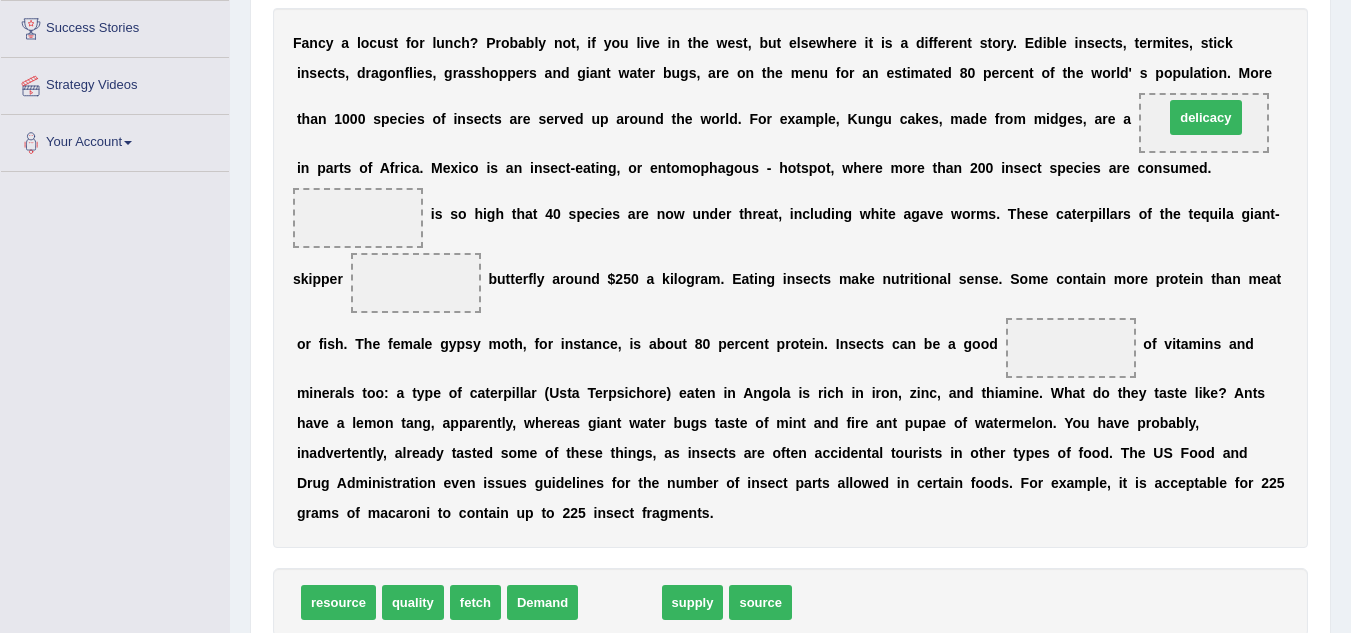 drag, startPoint x: 618, startPoint y: 609, endPoint x: 1204, endPoint y: 124, distance: 760.6714 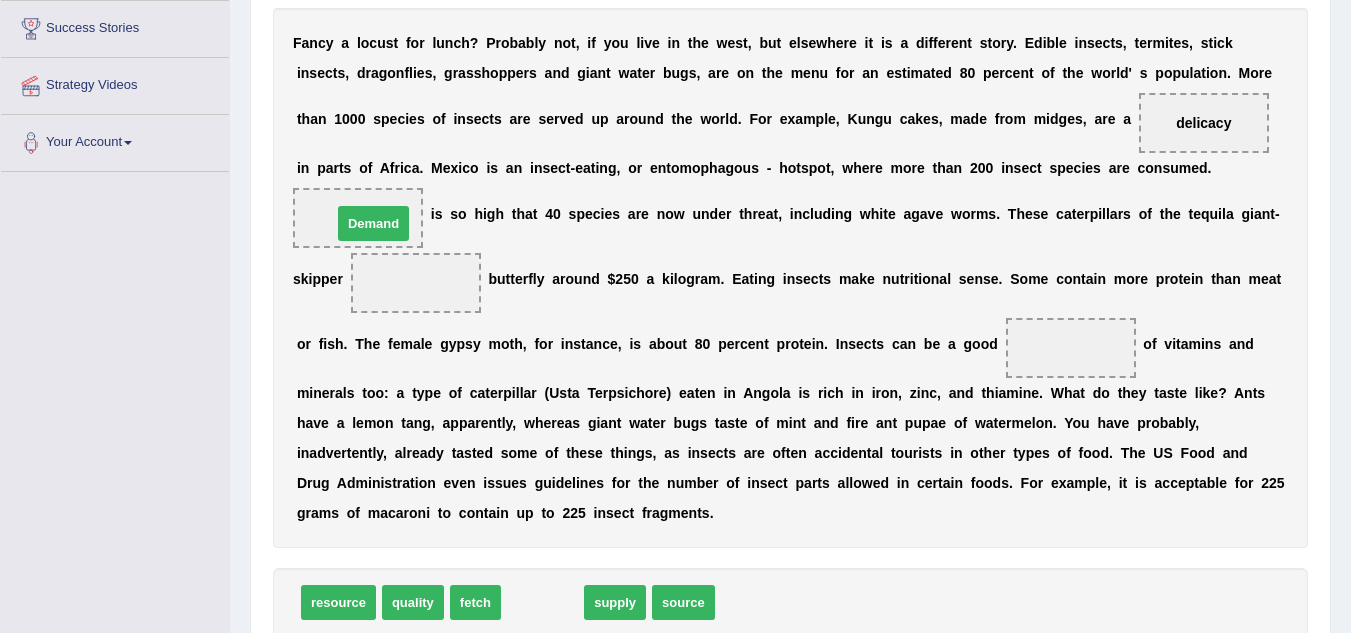 drag, startPoint x: 550, startPoint y: 598, endPoint x: 381, endPoint y: 219, distance: 414.9723 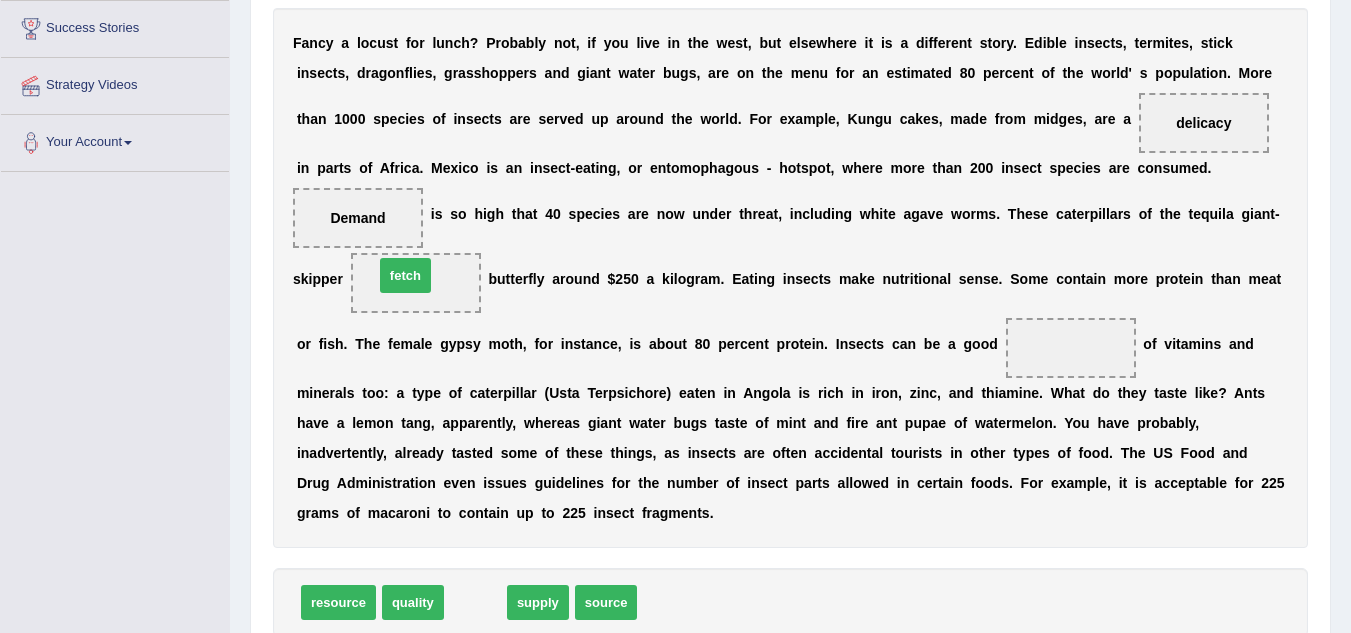 drag, startPoint x: 474, startPoint y: 602, endPoint x: 404, endPoint y: 277, distance: 332.453 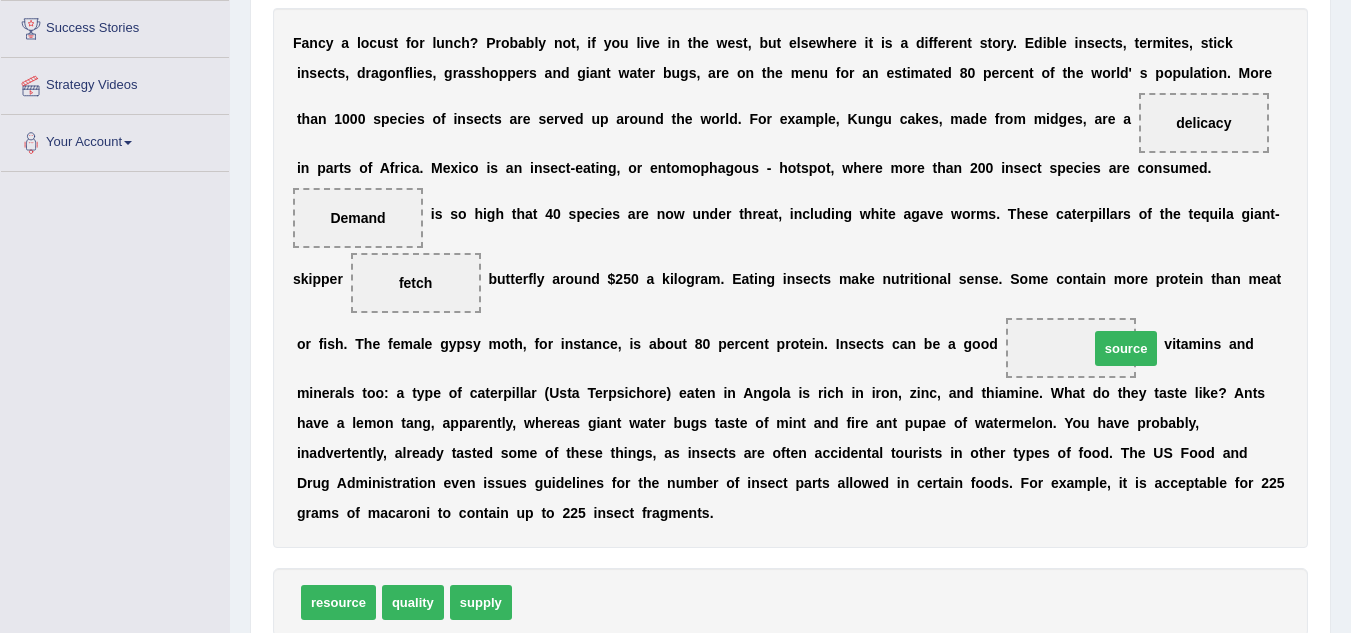 drag, startPoint x: 536, startPoint y: 598, endPoint x: 1082, endPoint y: 349, distance: 600.0975 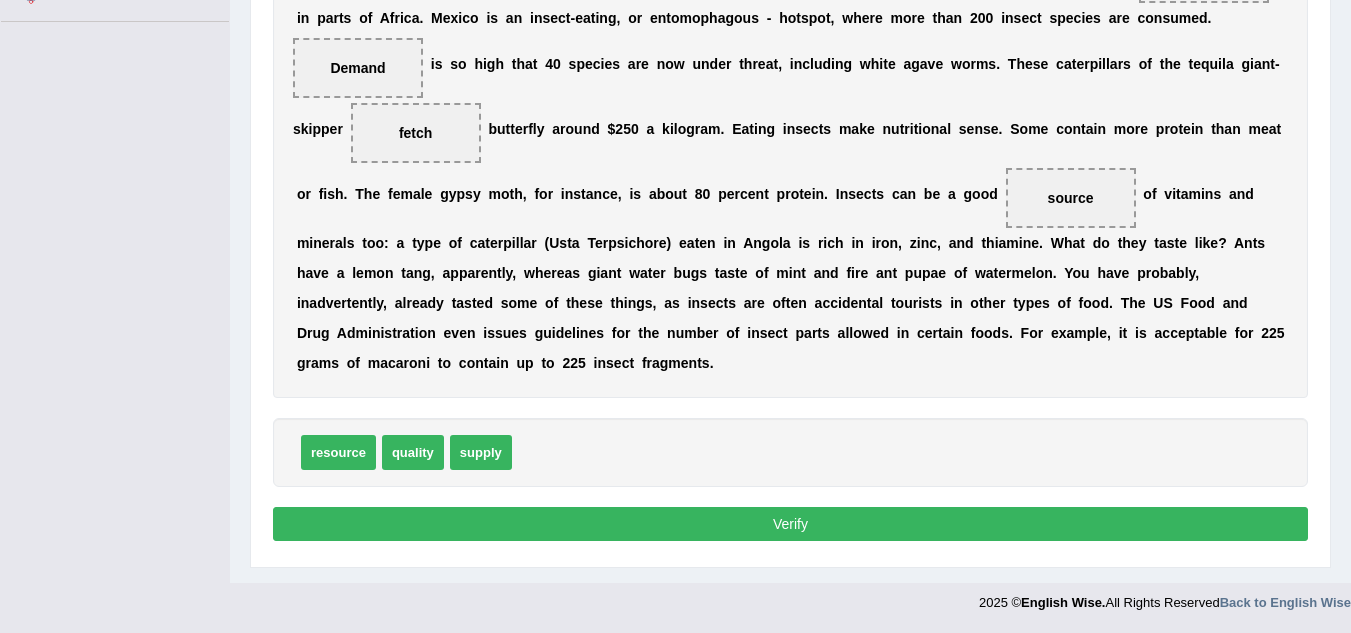 click on "Verify" at bounding box center (790, 524) 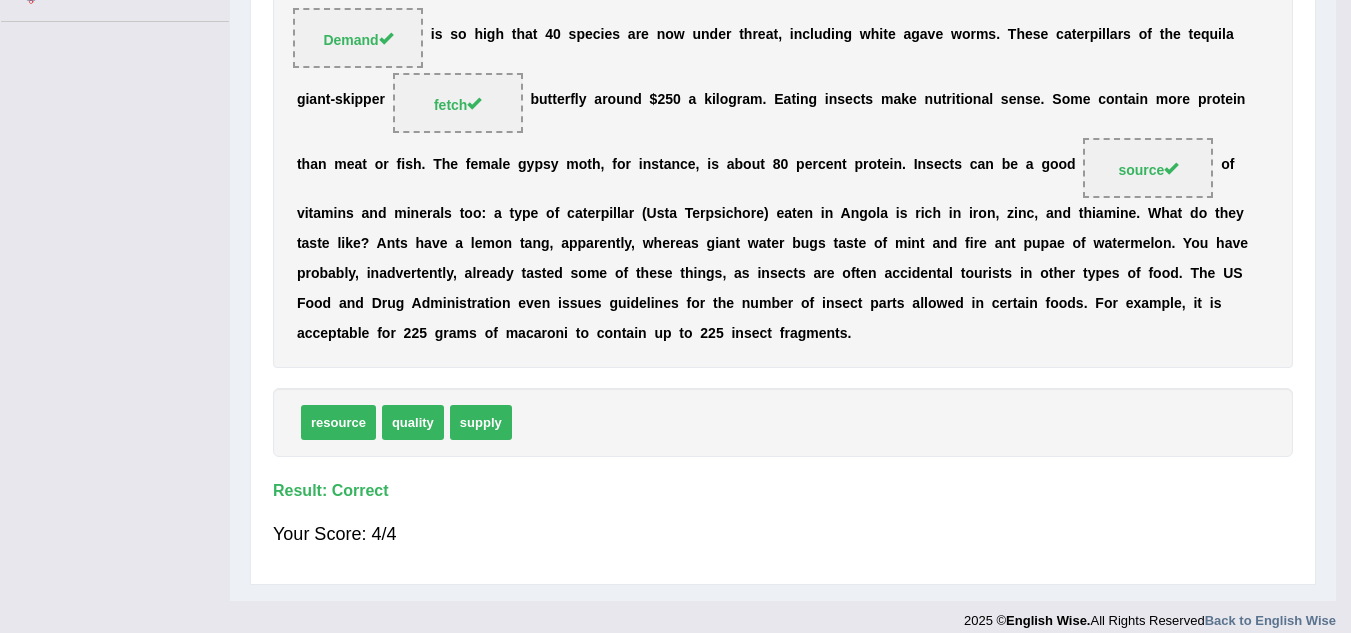 scroll, scrollTop: 470, scrollLeft: 0, axis: vertical 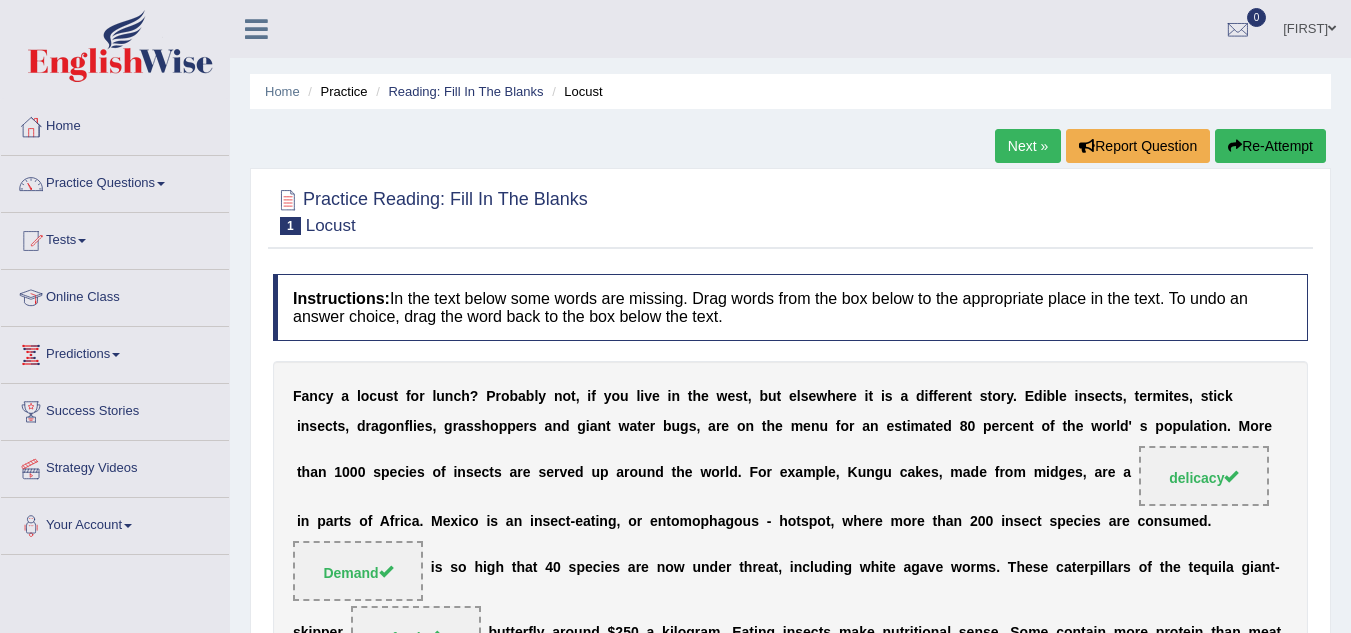 click on "Next »" at bounding box center [1028, 146] 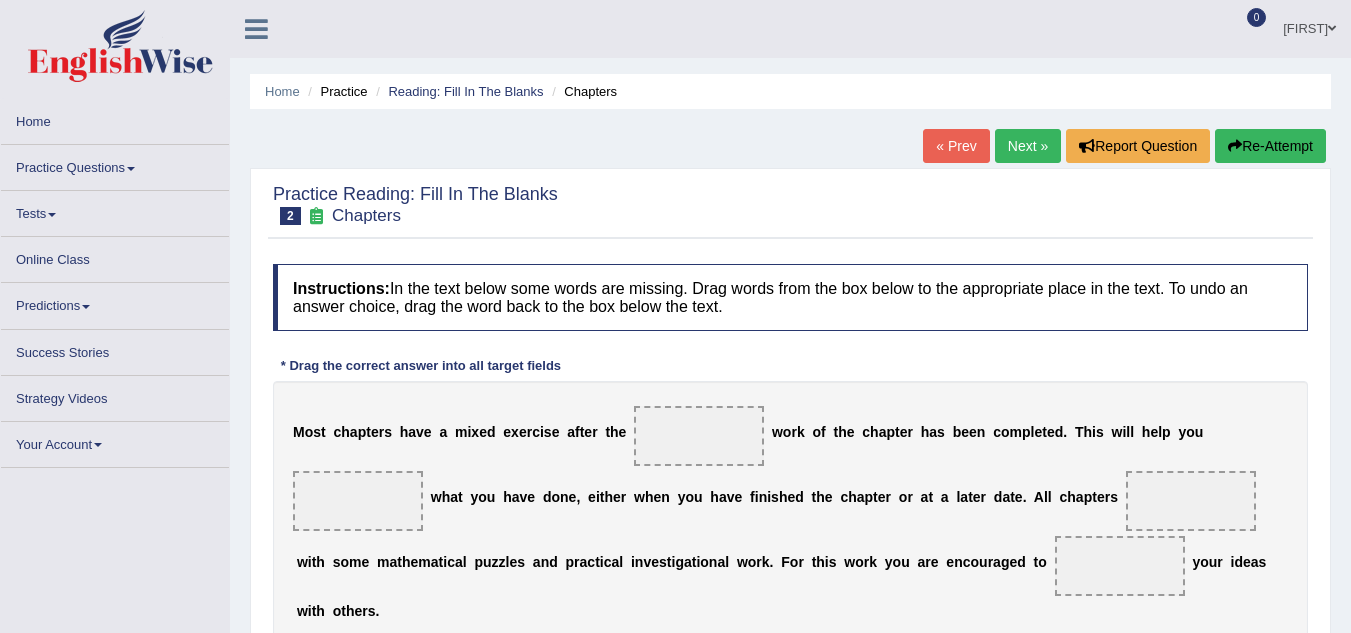 scroll, scrollTop: 0, scrollLeft: 0, axis: both 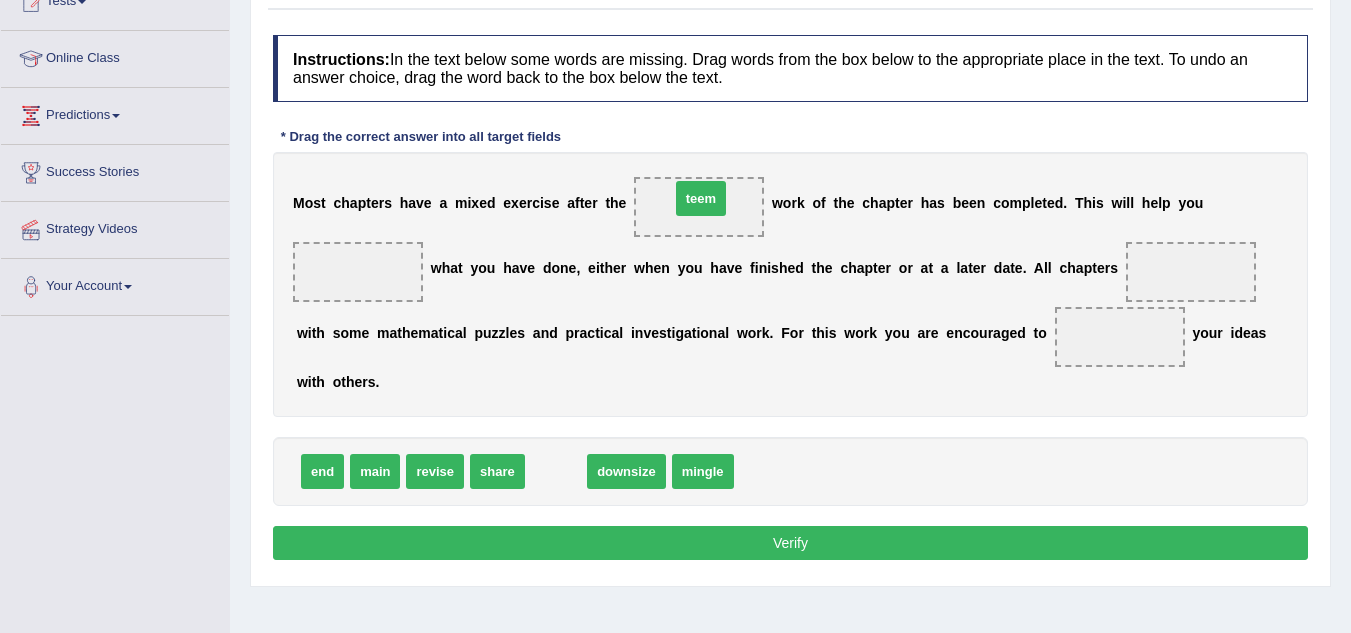 drag, startPoint x: 552, startPoint y: 480, endPoint x: 697, endPoint y: 207, distance: 309.1181 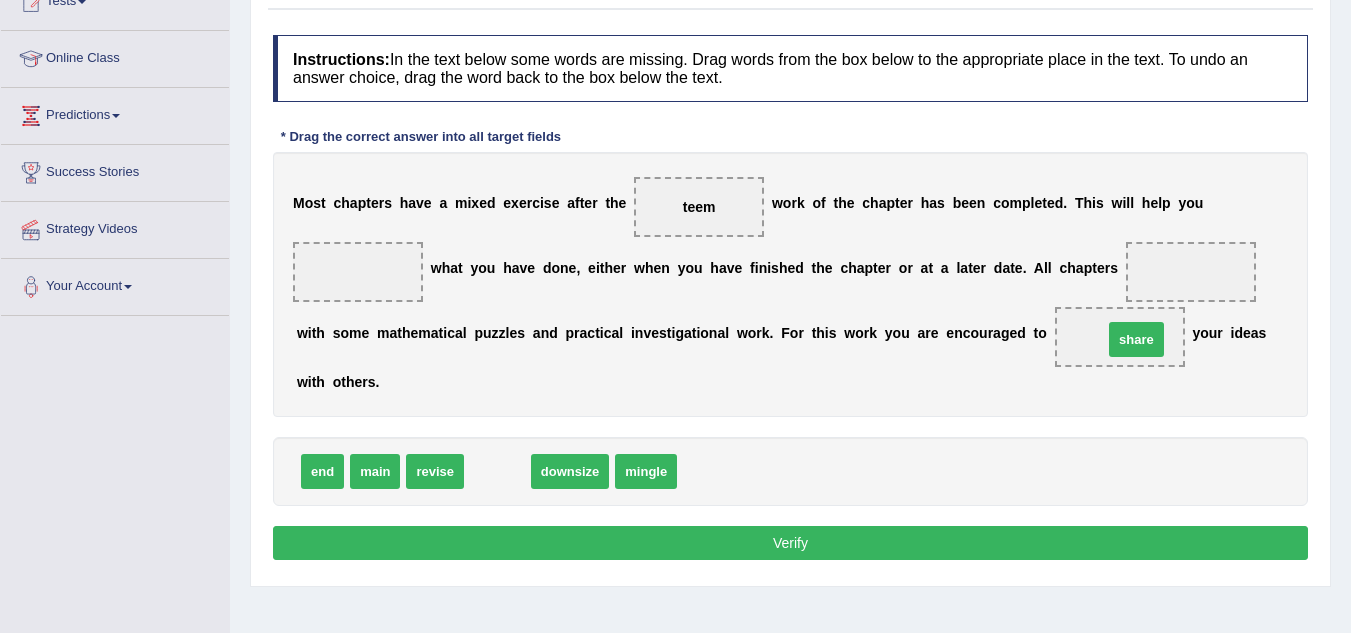 drag, startPoint x: 481, startPoint y: 481, endPoint x: 1128, endPoint y: 345, distance: 661.13916 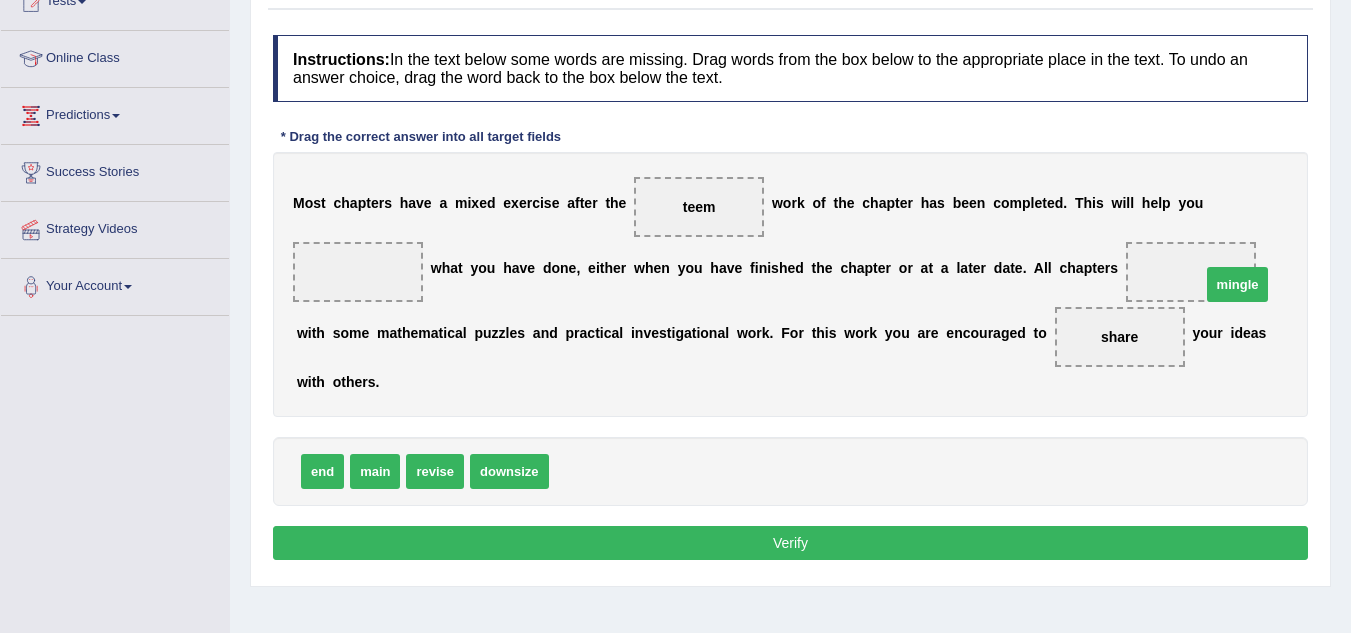 drag, startPoint x: 583, startPoint y: 476, endPoint x: 1149, endPoint y: 287, distance: 596.72186 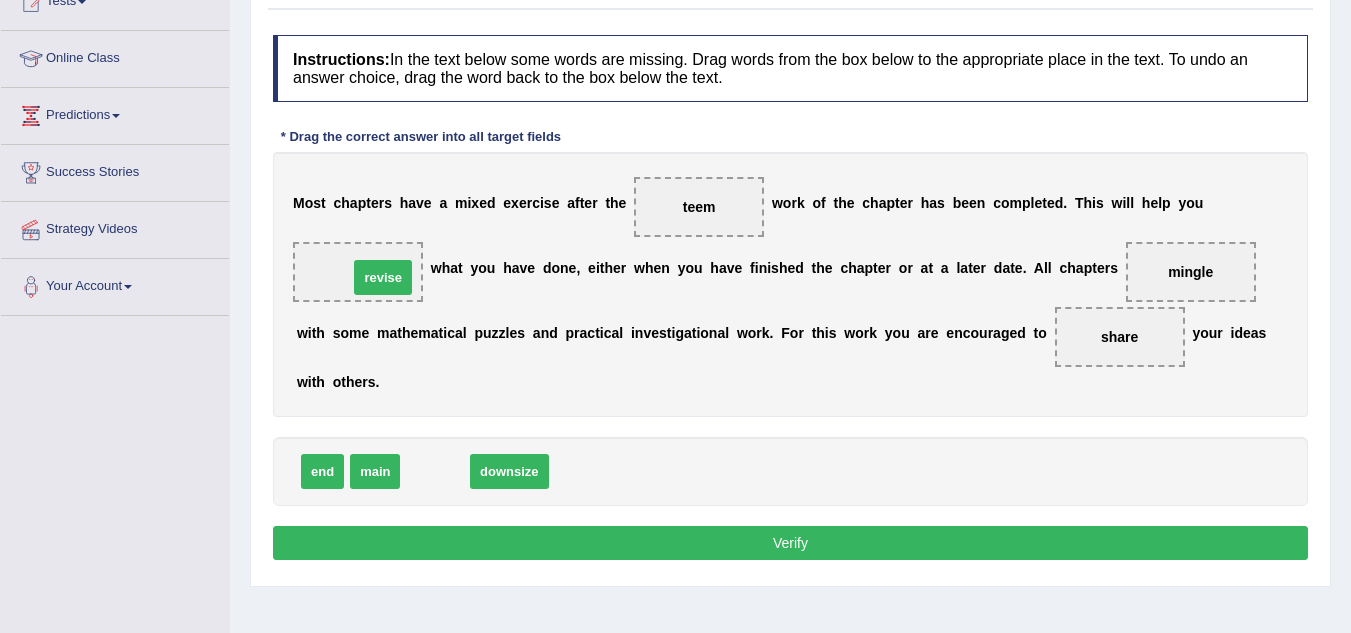 drag, startPoint x: 422, startPoint y: 478, endPoint x: 370, endPoint y: 284, distance: 200.8482 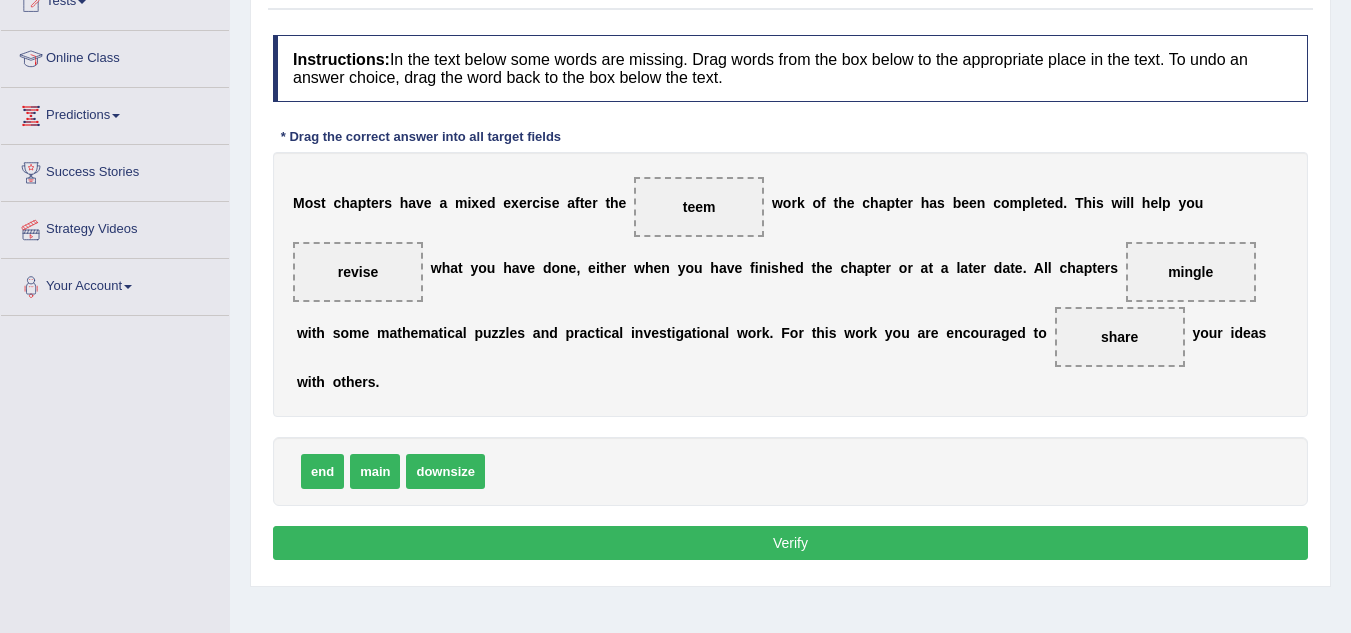 click on "Verify" at bounding box center [790, 543] 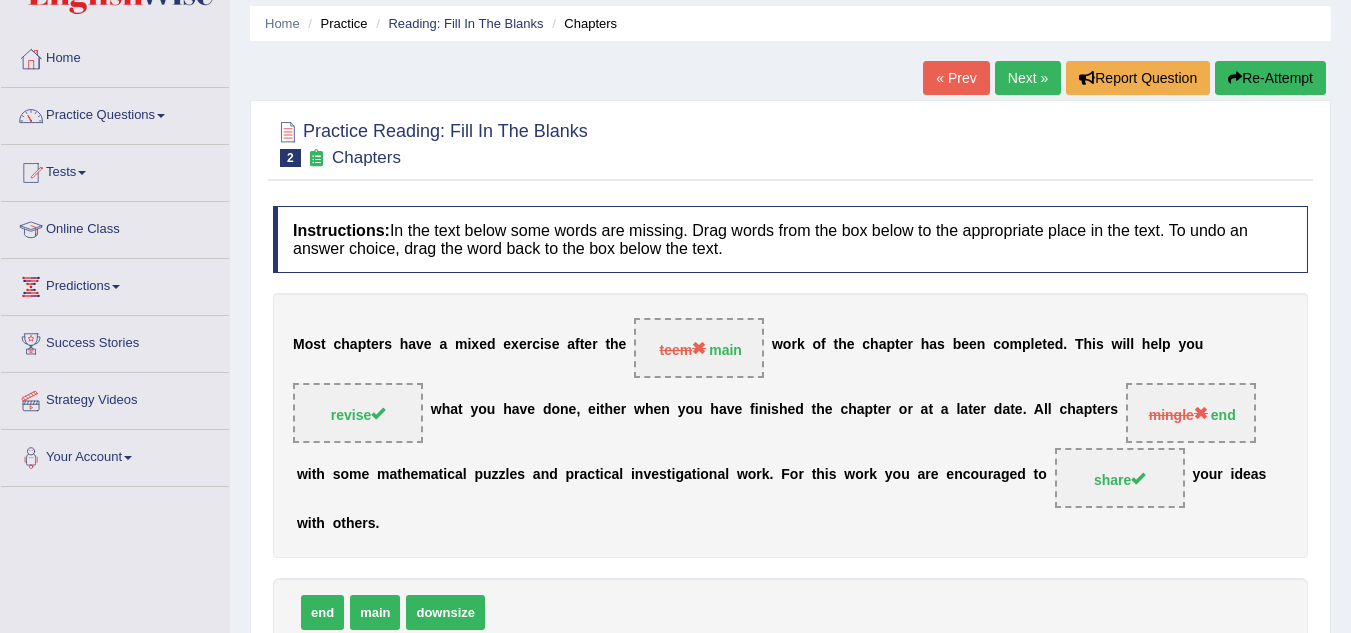 scroll, scrollTop: 0, scrollLeft: 0, axis: both 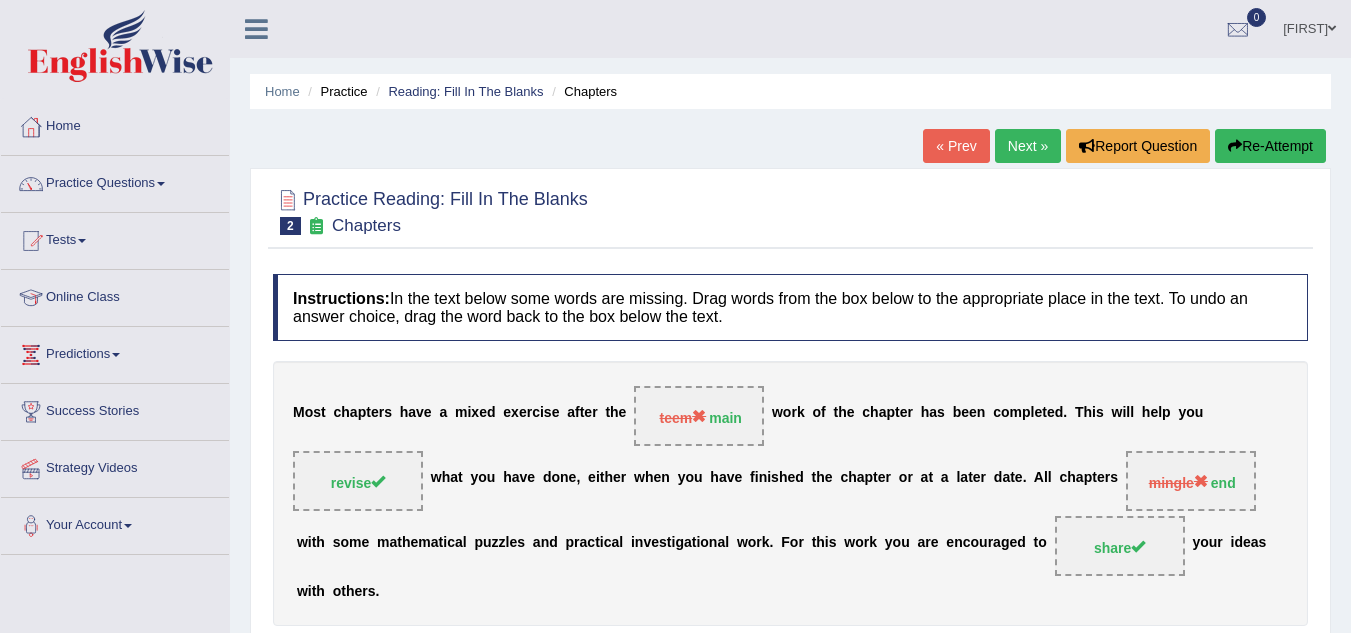 click on "Next »" at bounding box center (1028, 146) 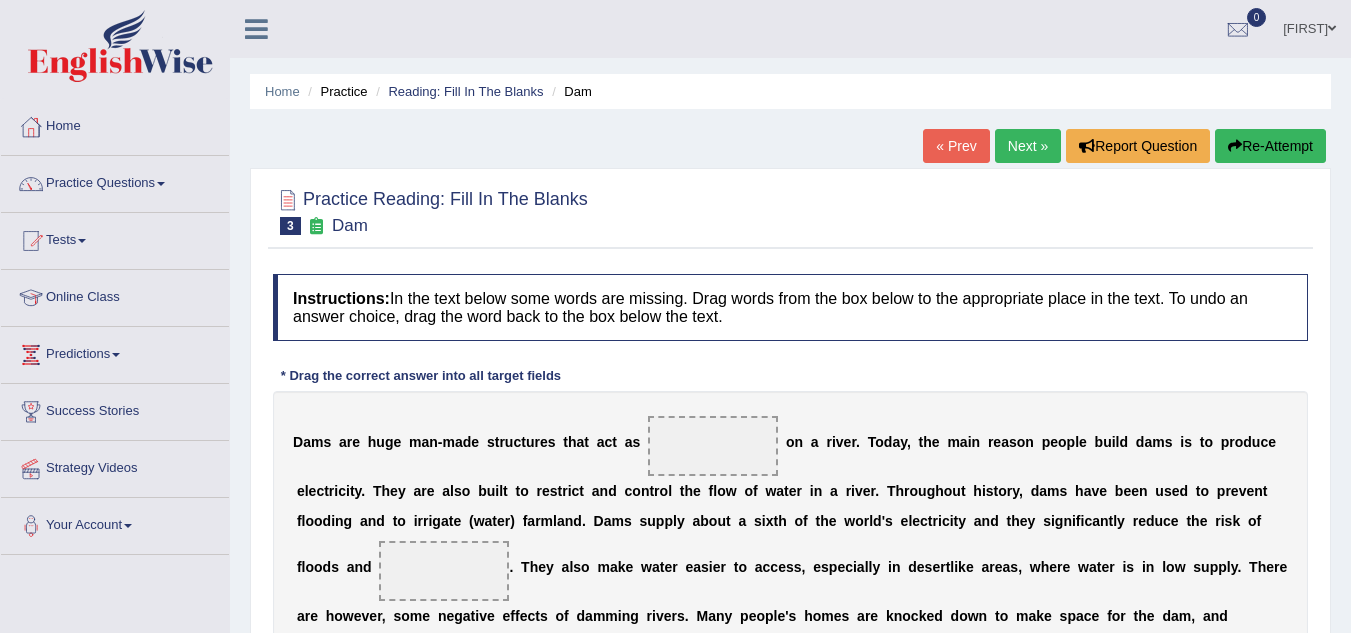 scroll, scrollTop: 0, scrollLeft: 0, axis: both 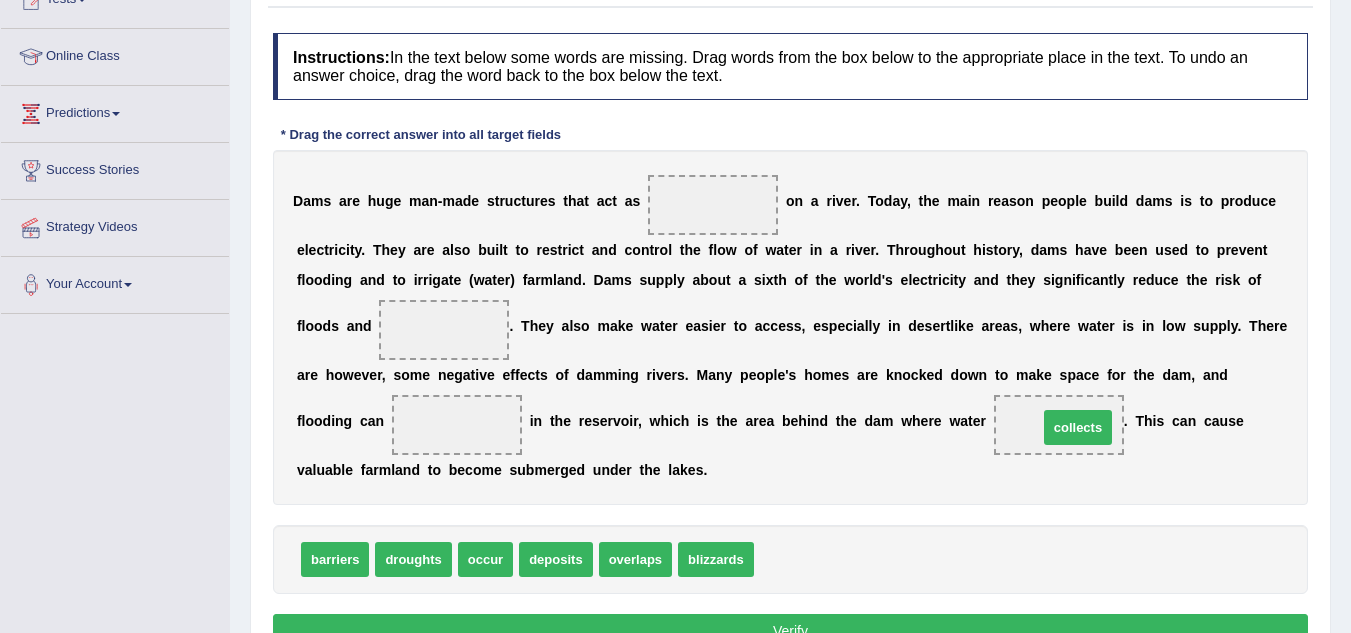 drag, startPoint x: 805, startPoint y: 557, endPoint x: 1078, endPoint y: 426, distance: 302.80356 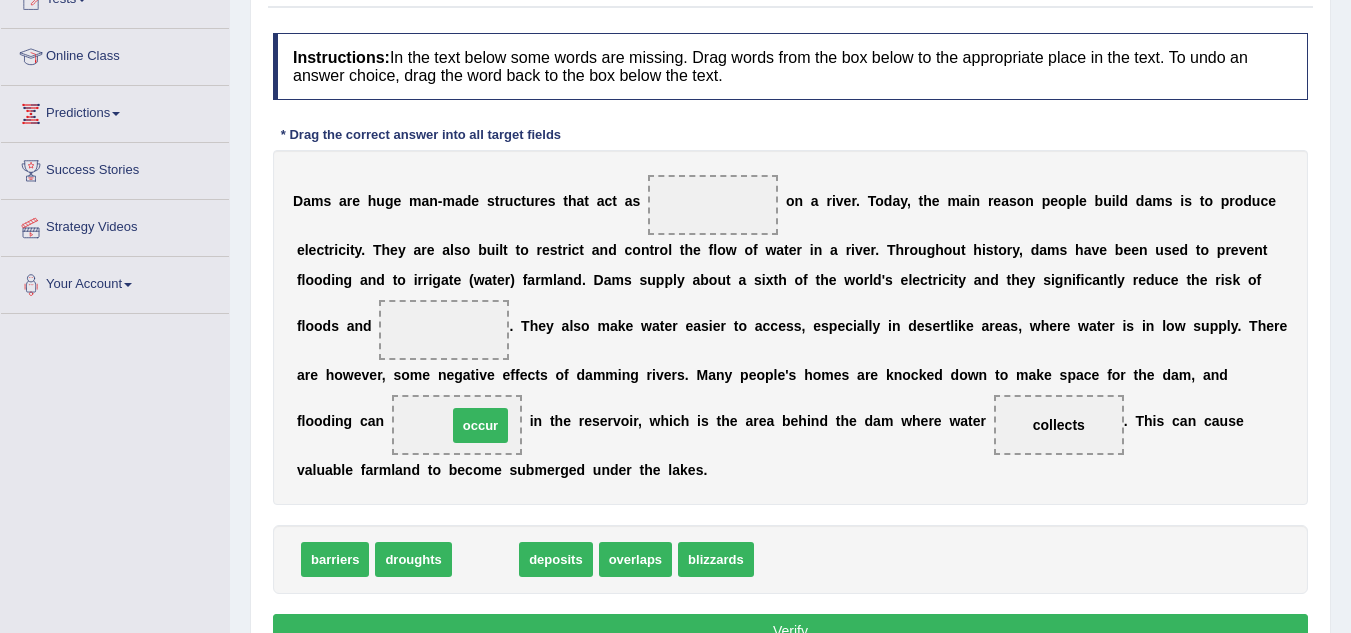 drag, startPoint x: 481, startPoint y: 561, endPoint x: 476, endPoint y: 426, distance: 135.09256 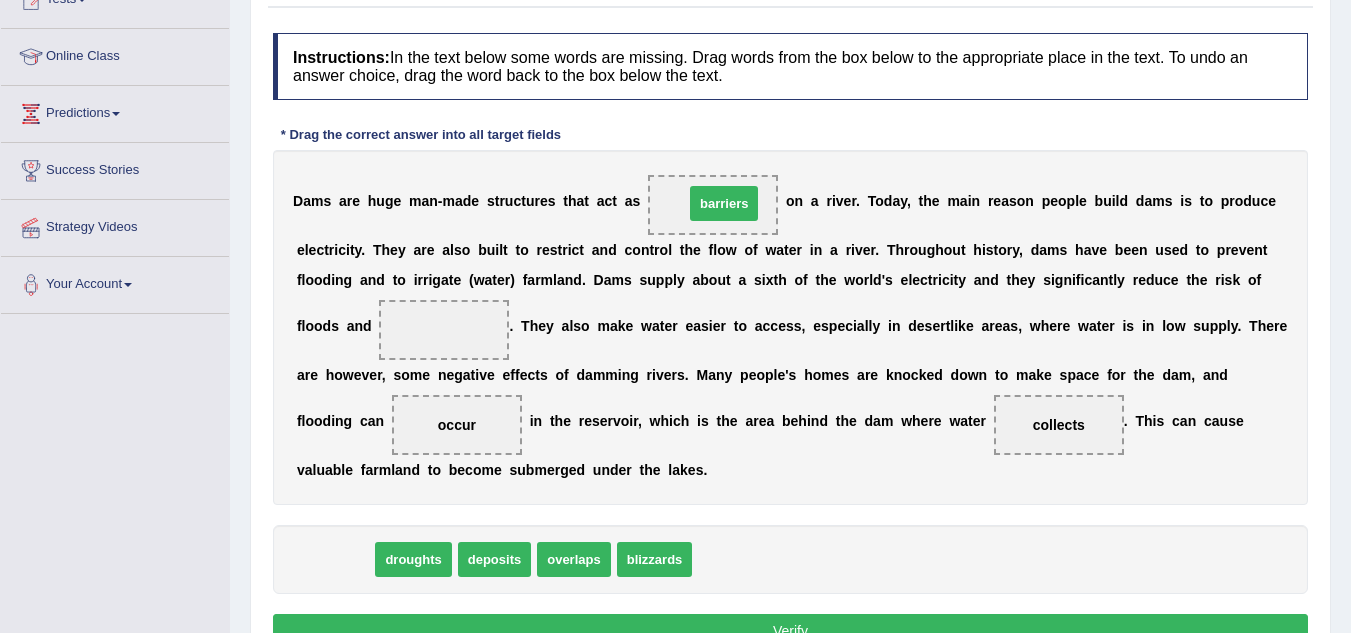 drag, startPoint x: 329, startPoint y: 566, endPoint x: 718, endPoint y: 210, distance: 527.3111 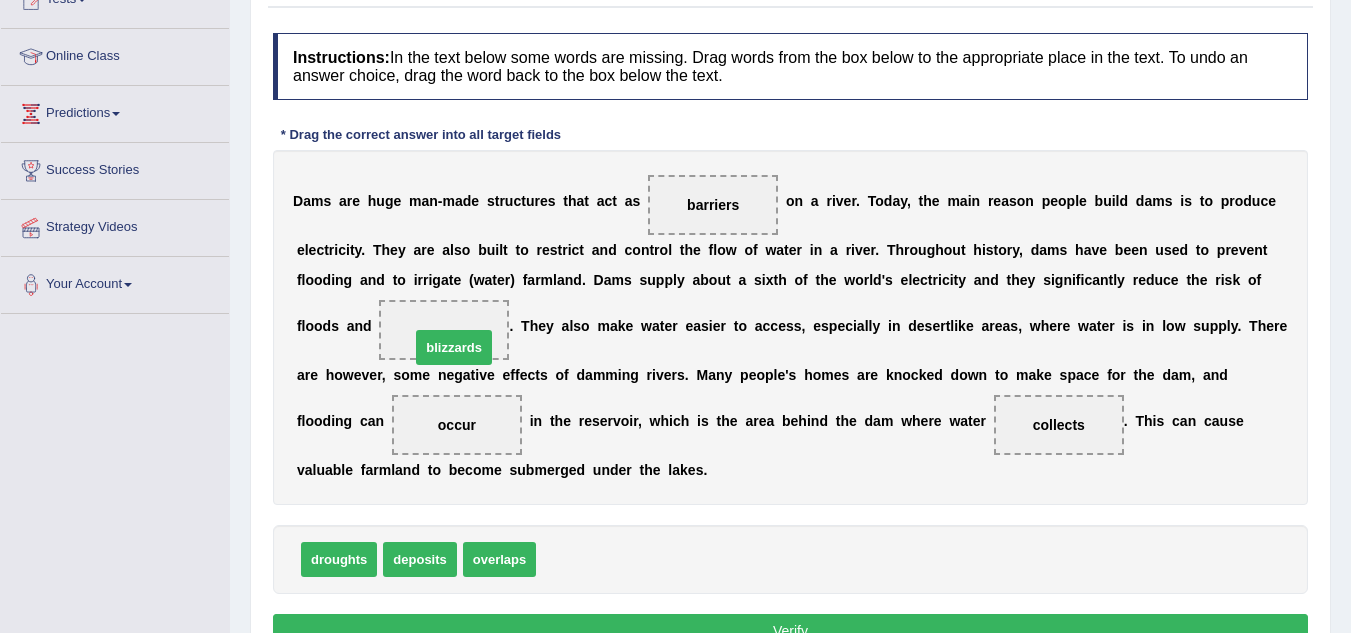 drag, startPoint x: 561, startPoint y: 548, endPoint x: 455, endPoint y: 353, distance: 221.9482 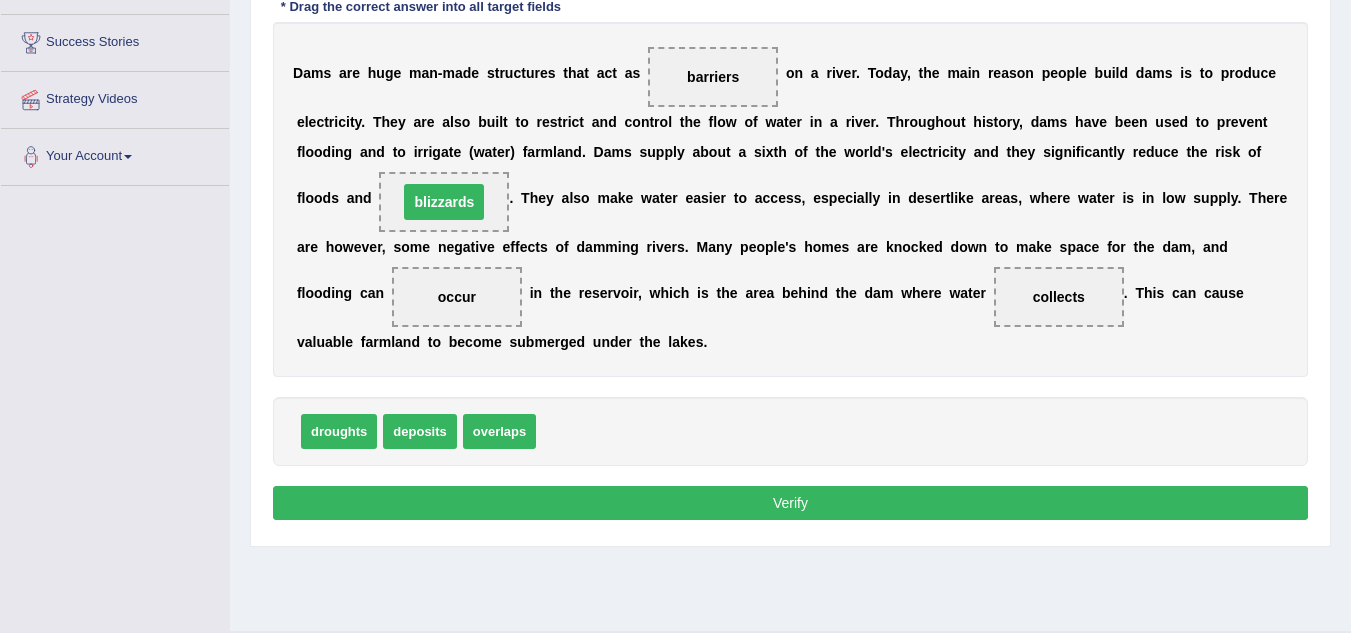 scroll, scrollTop: 417, scrollLeft: 0, axis: vertical 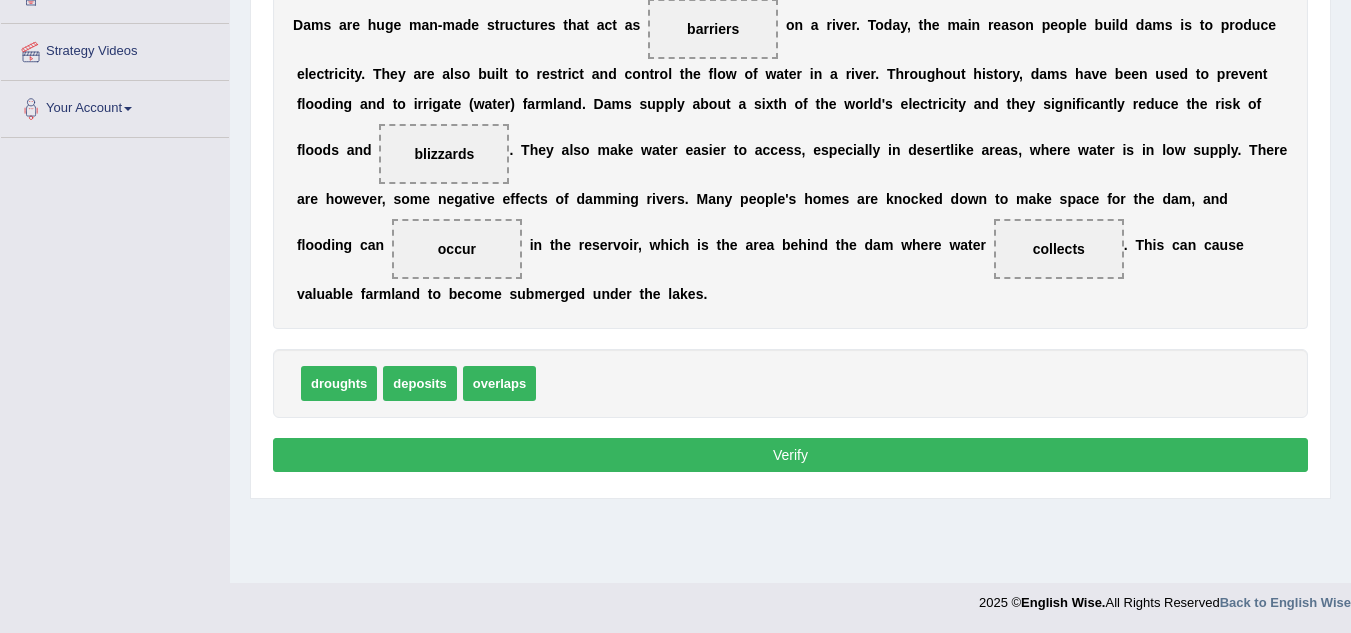 click on "Verify" at bounding box center (790, 455) 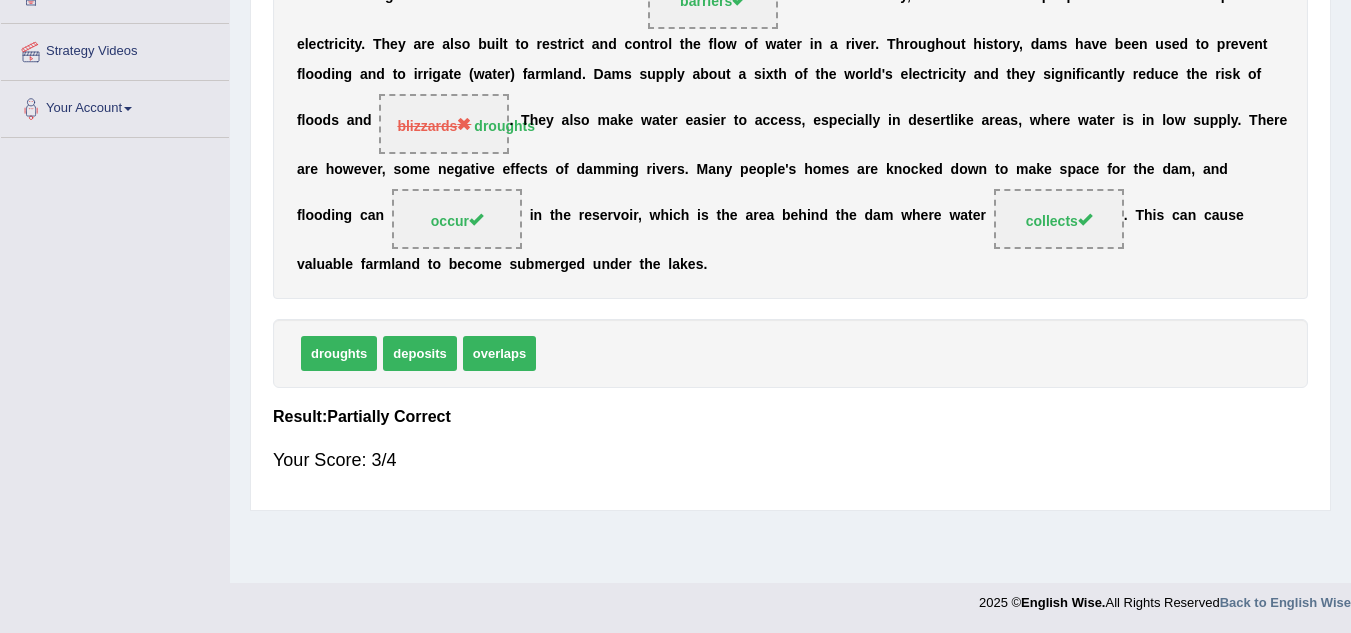 scroll, scrollTop: 0, scrollLeft: 0, axis: both 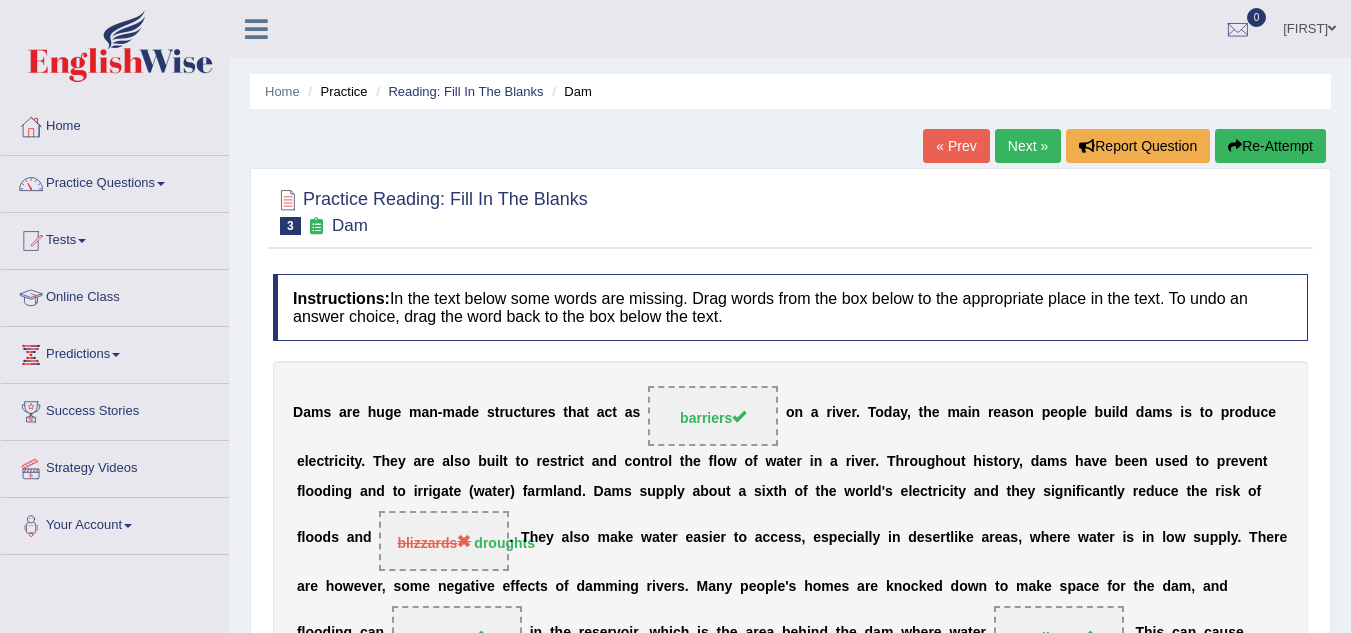 click on "Next »" at bounding box center (1028, 146) 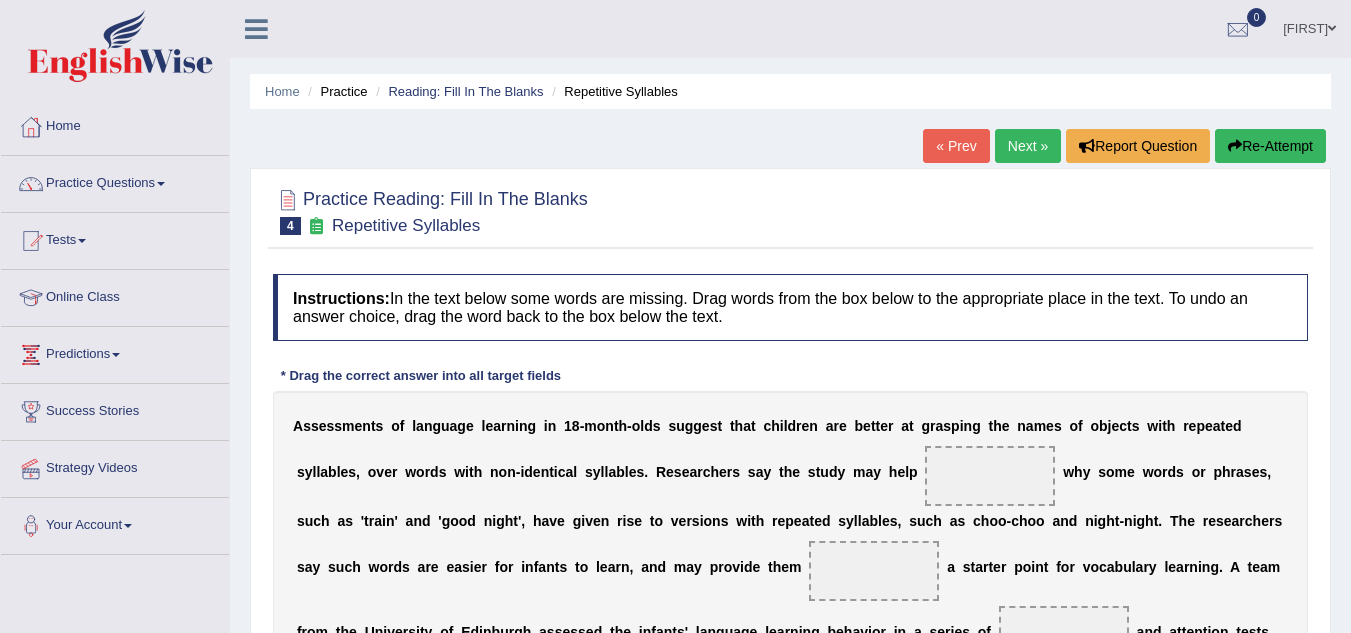scroll, scrollTop: 0, scrollLeft: 0, axis: both 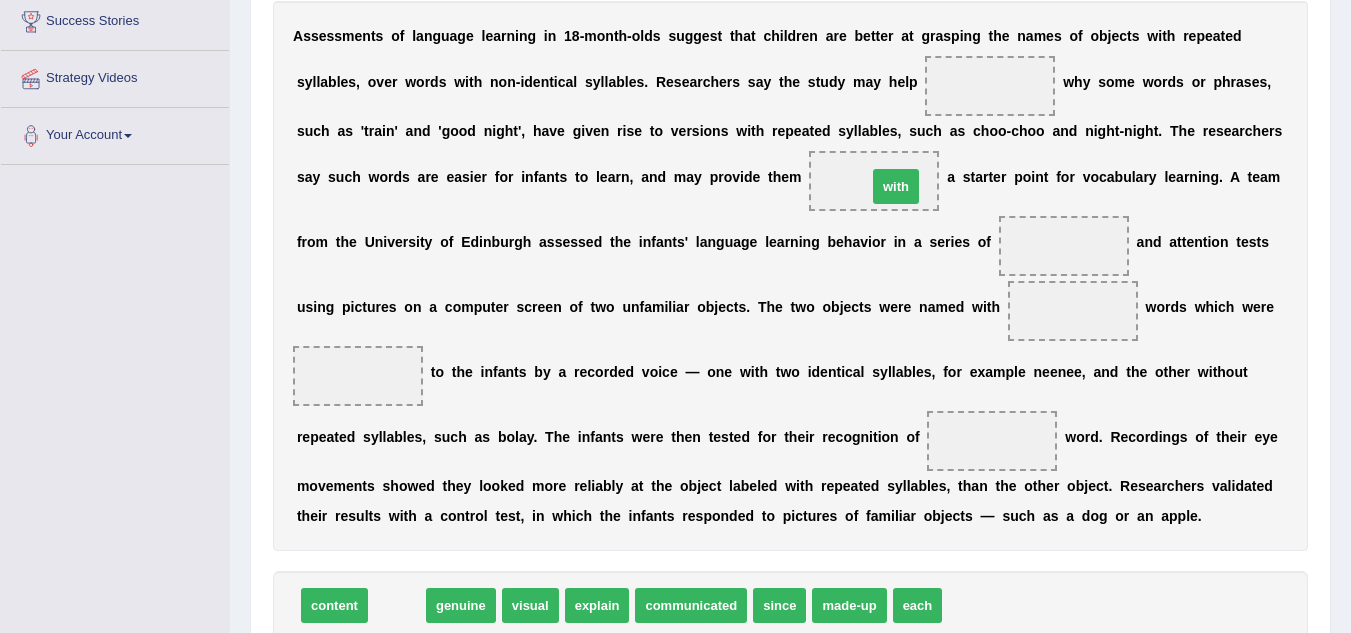 drag, startPoint x: 377, startPoint y: 603, endPoint x: 876, endPoint y: 178, distance: 655.4586 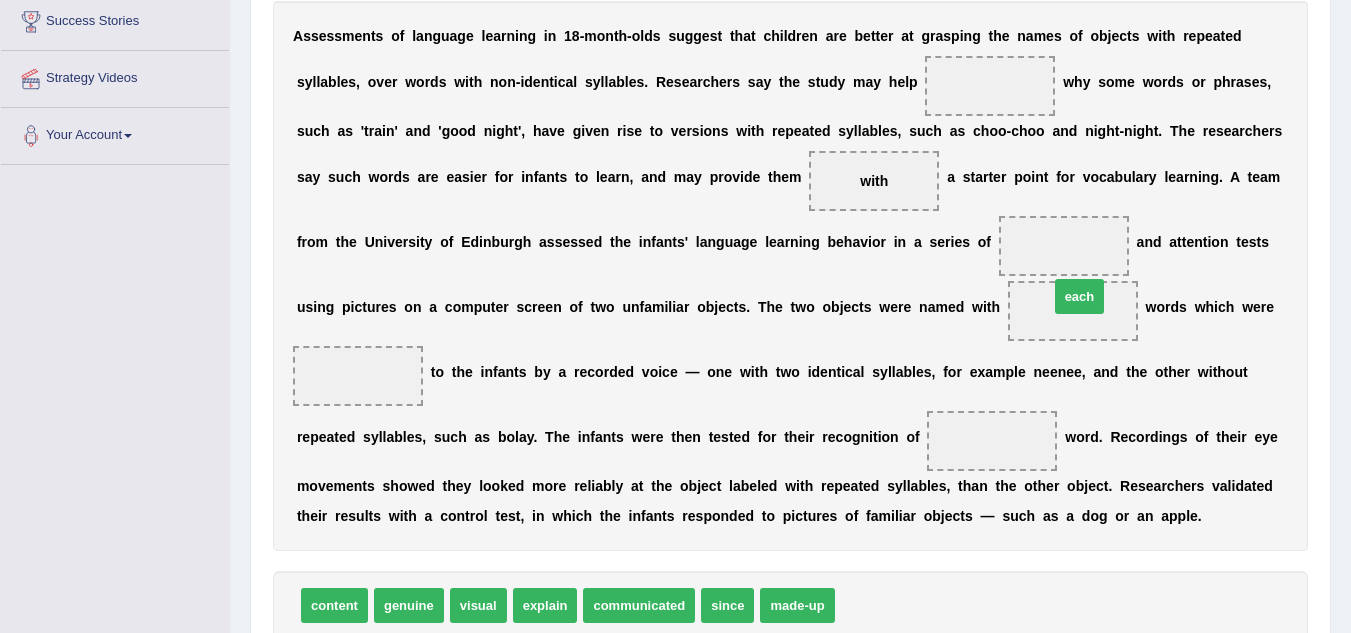 drag, startPoint x: 863, startPoint y: 609, endPoint x: 1077, endPoint y: 300, distance: 375.86832 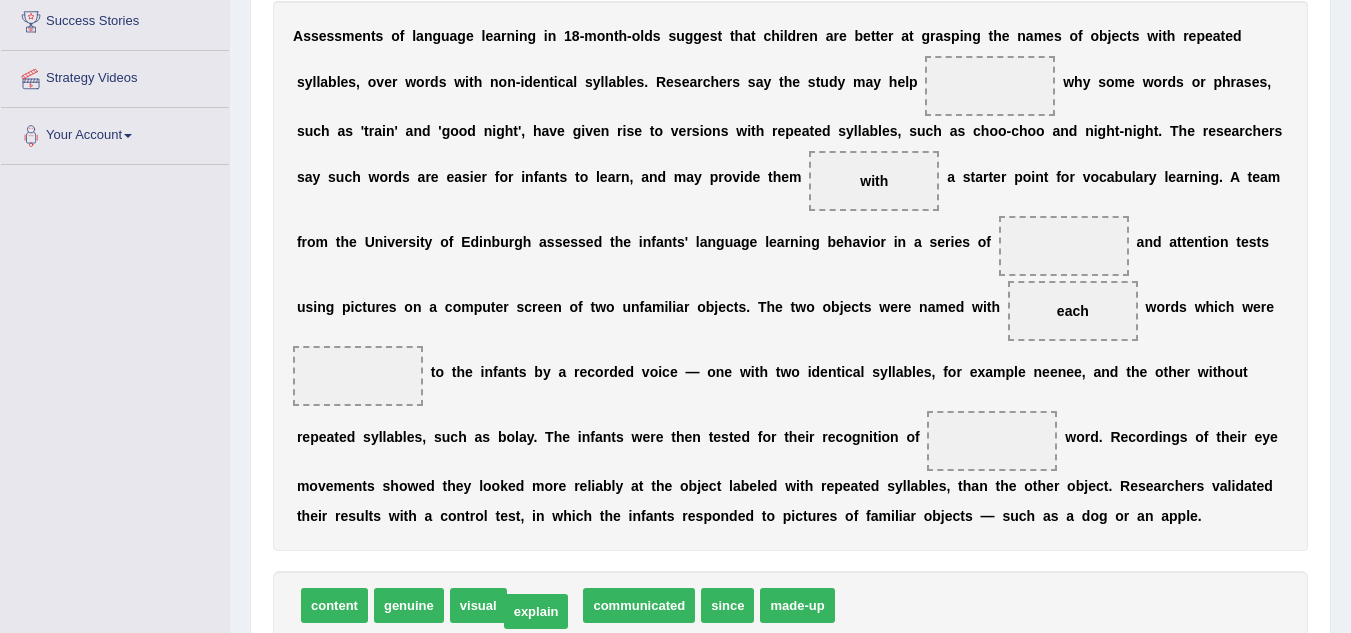 drag, startPoint x: 535, startPoint y: 603, endPoint x: 526, endPoint y: 609, distance: 10.816654 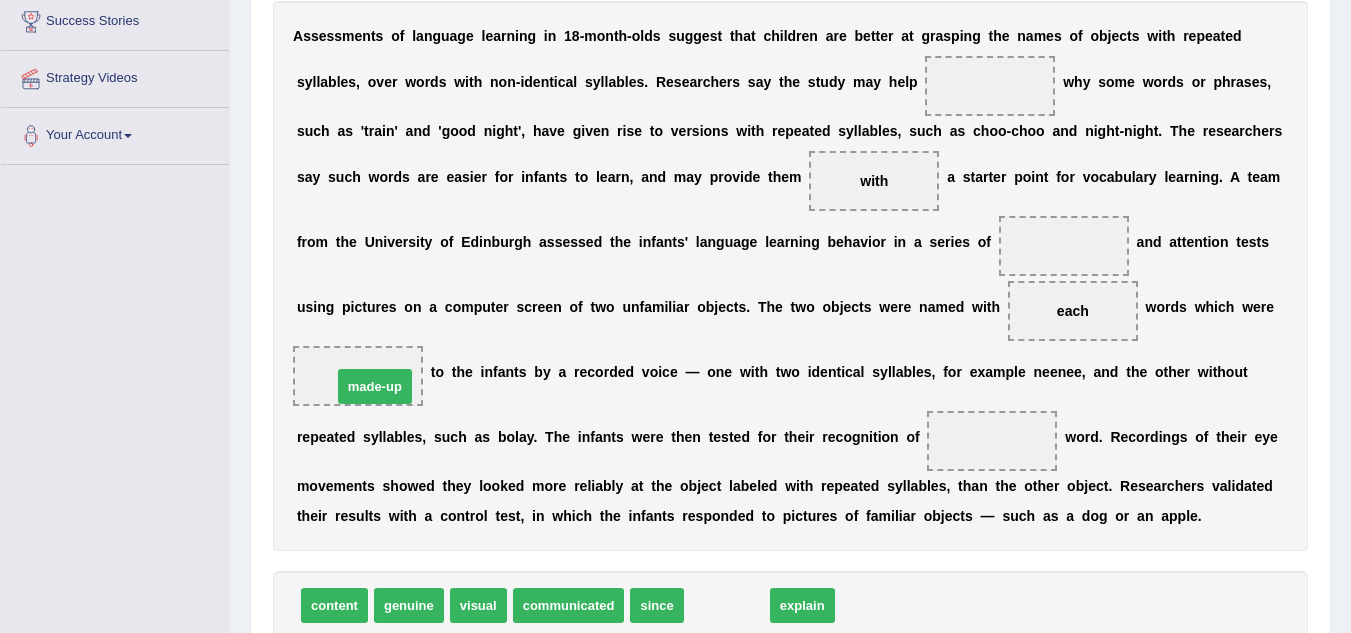 drag, startPoint x: 727, startPoint y: 611, endPoint x: 375, endPoint y: 392, distance: 414.56604 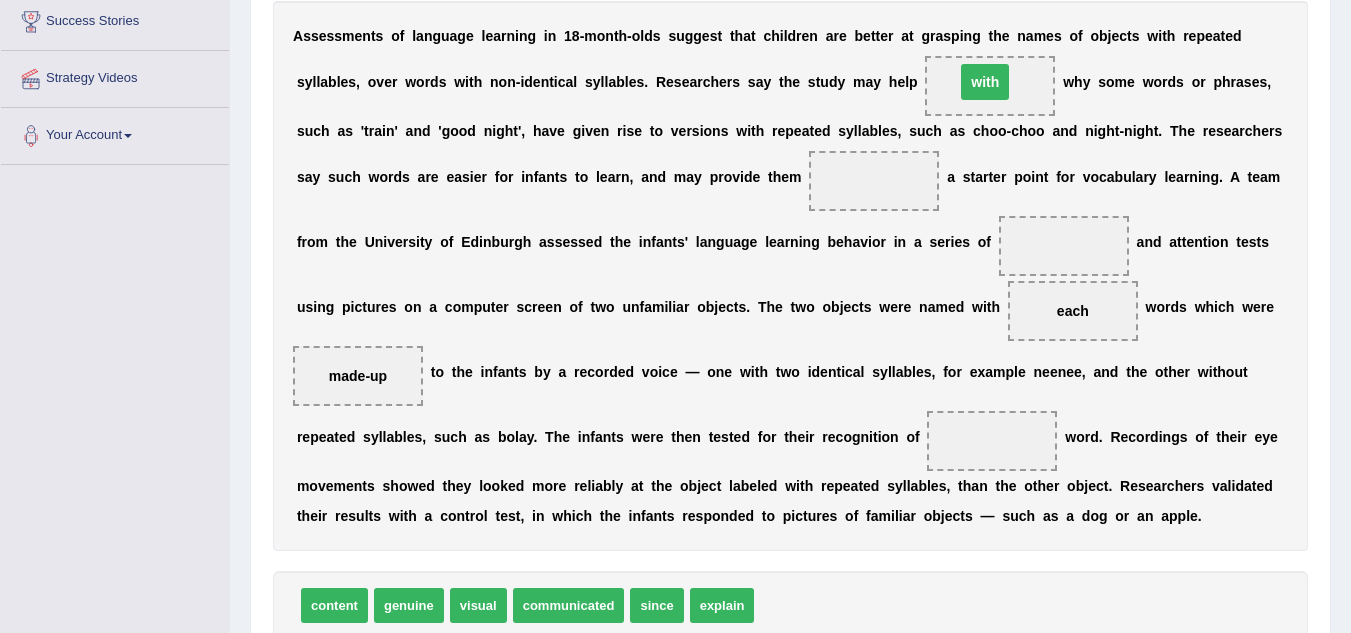 drag, startPoint x: 862, startPoint y: 181, endPoint x: 973, endPoint y: 82, distance: 148.73466 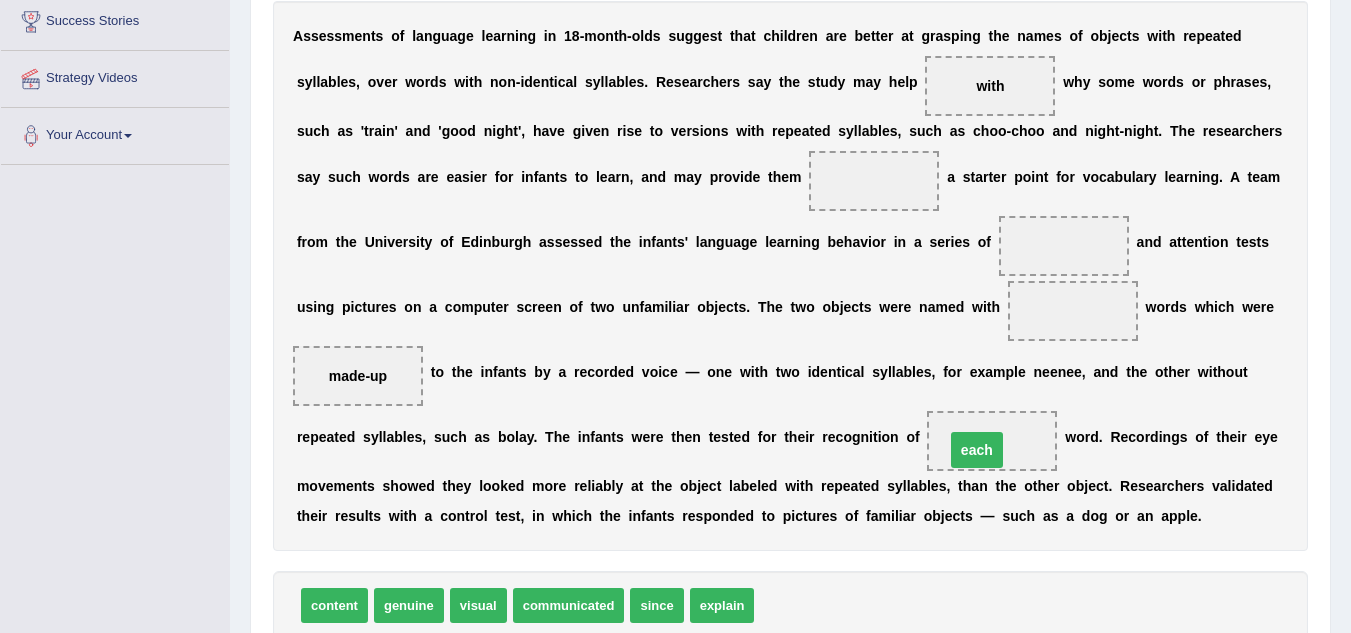 drag, startPoint x: 1064, startPoint y: 306, endPoint x: 967, endPoint y: 441, distance: 166.23477 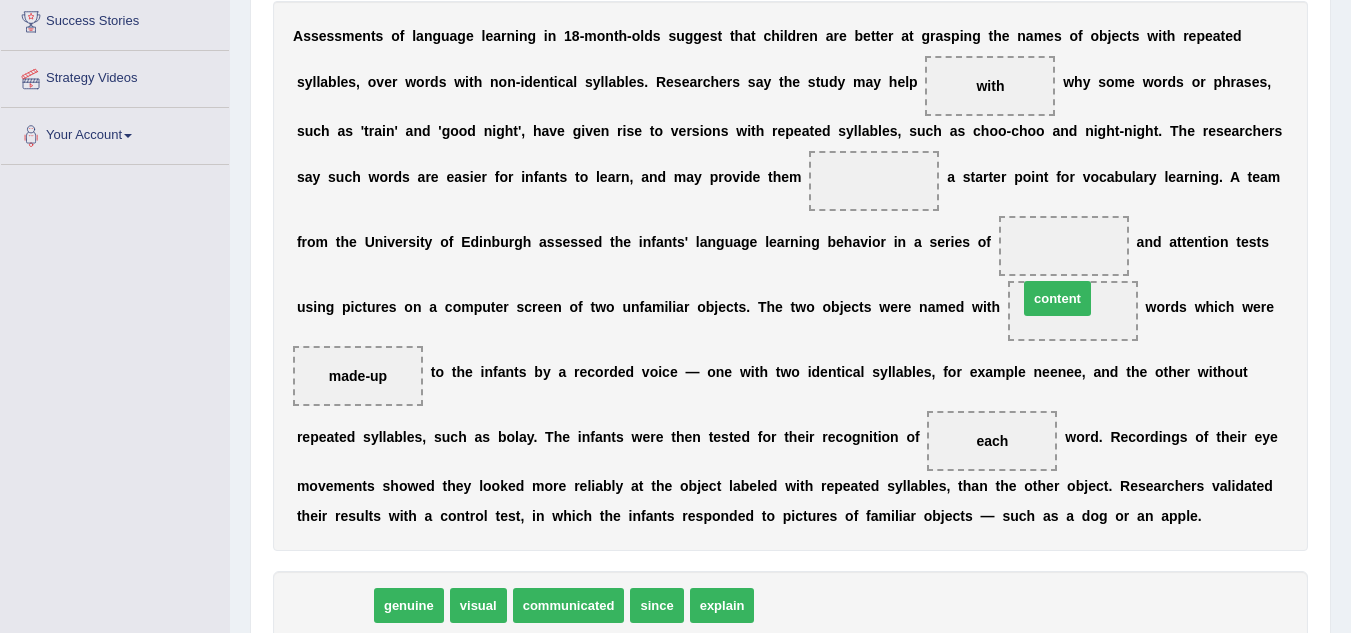 drag, startPoint x: 328, startPoint y: 596, endPoint x: 1051, endPoint y: 289, distance: 785.4795 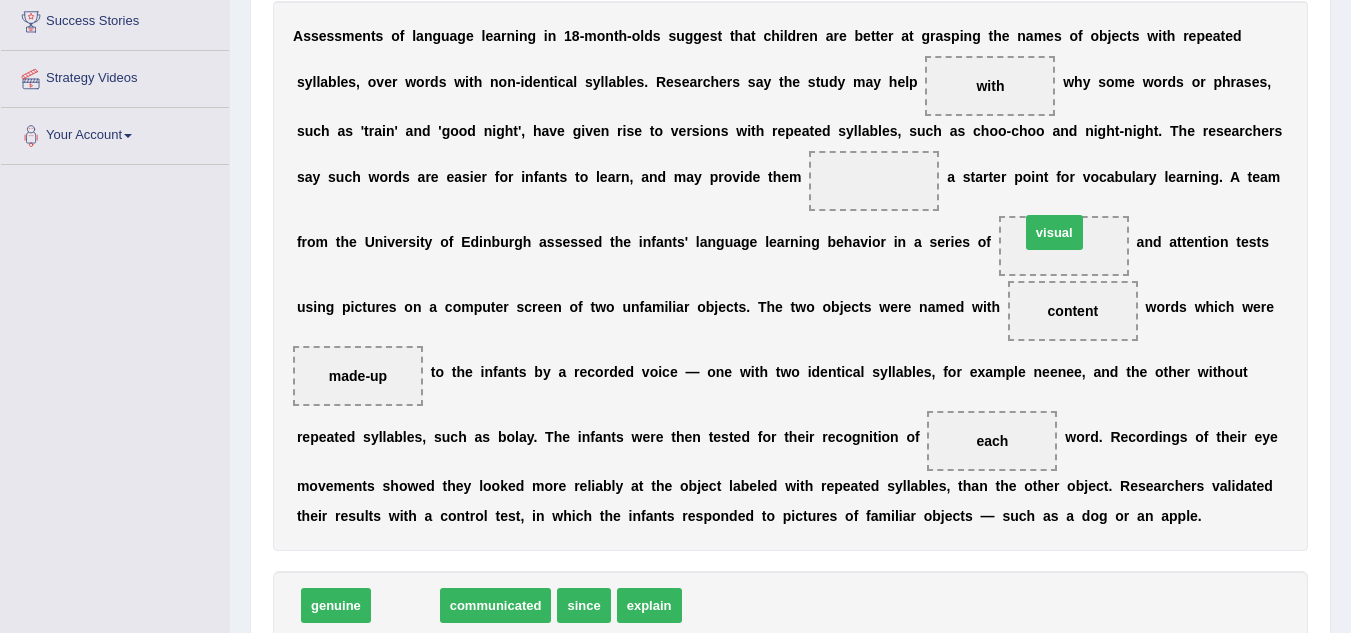 drag, startPoint x: 387, startPoint y: 610, endPoint x: 1036, endPoint y: 237, distance: 748.55194 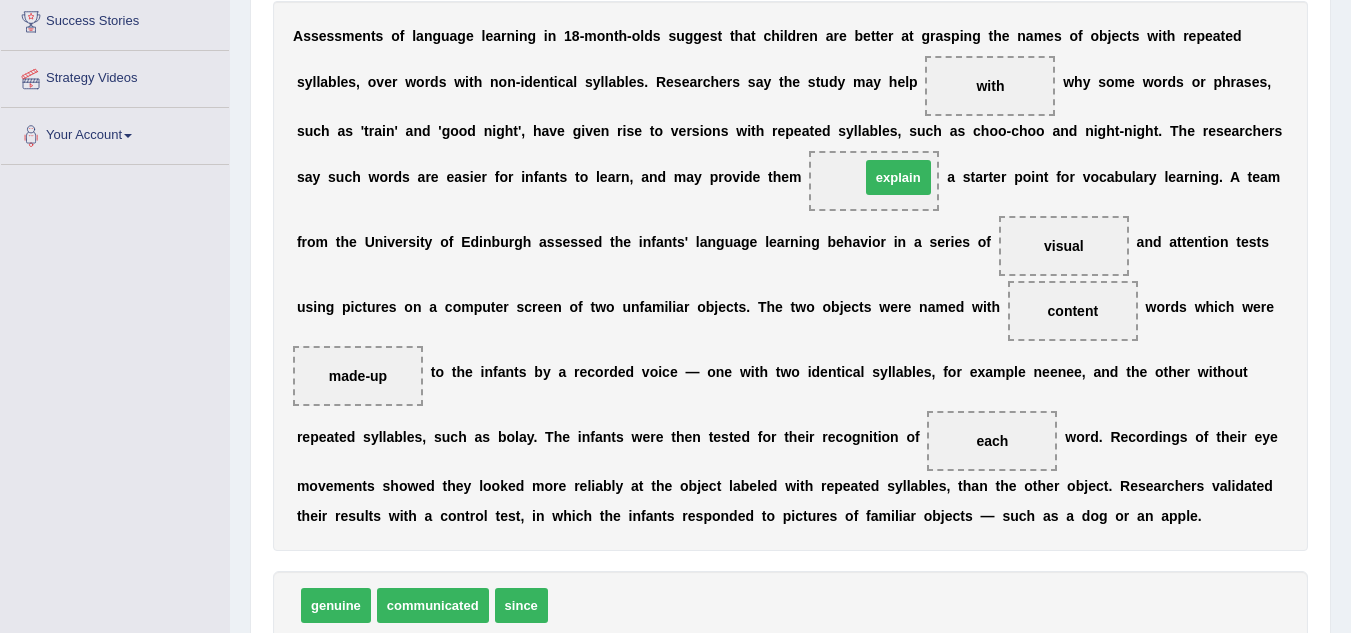 drag, startPoint x: 586, startPoint y: 601, endPoint x: 898, endPoint y: 173, distance: 529.6489 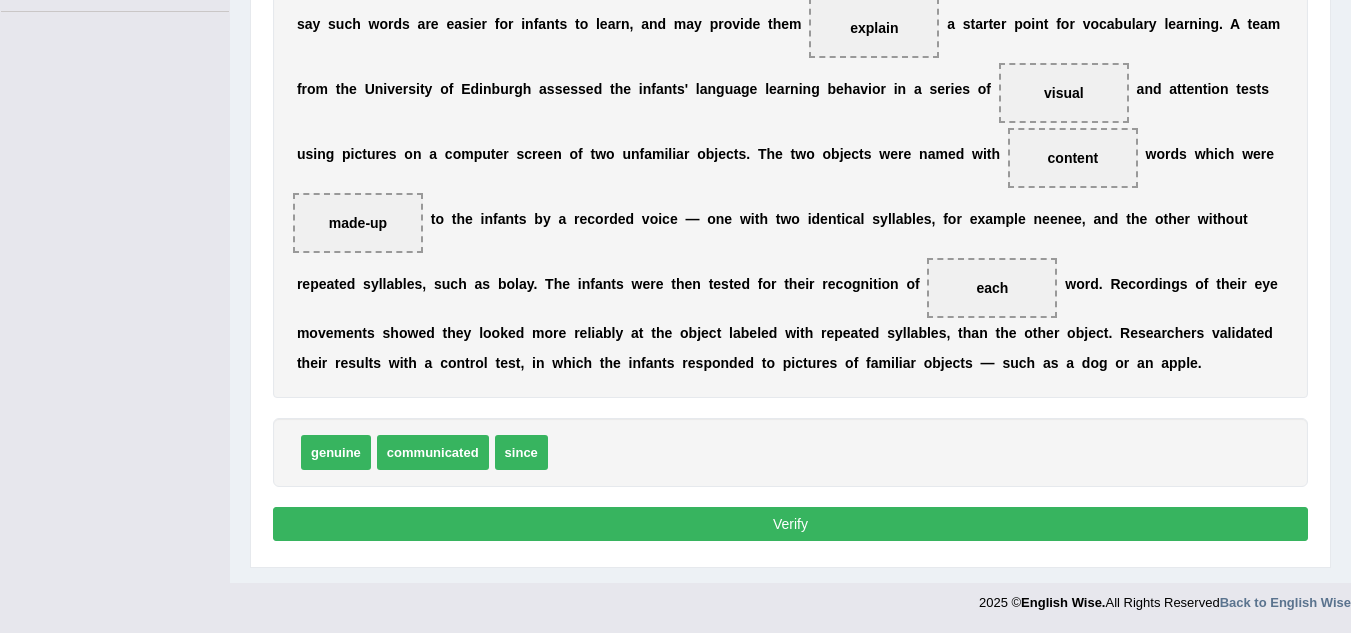 click on "Verify" at bounding box center (790, 524) 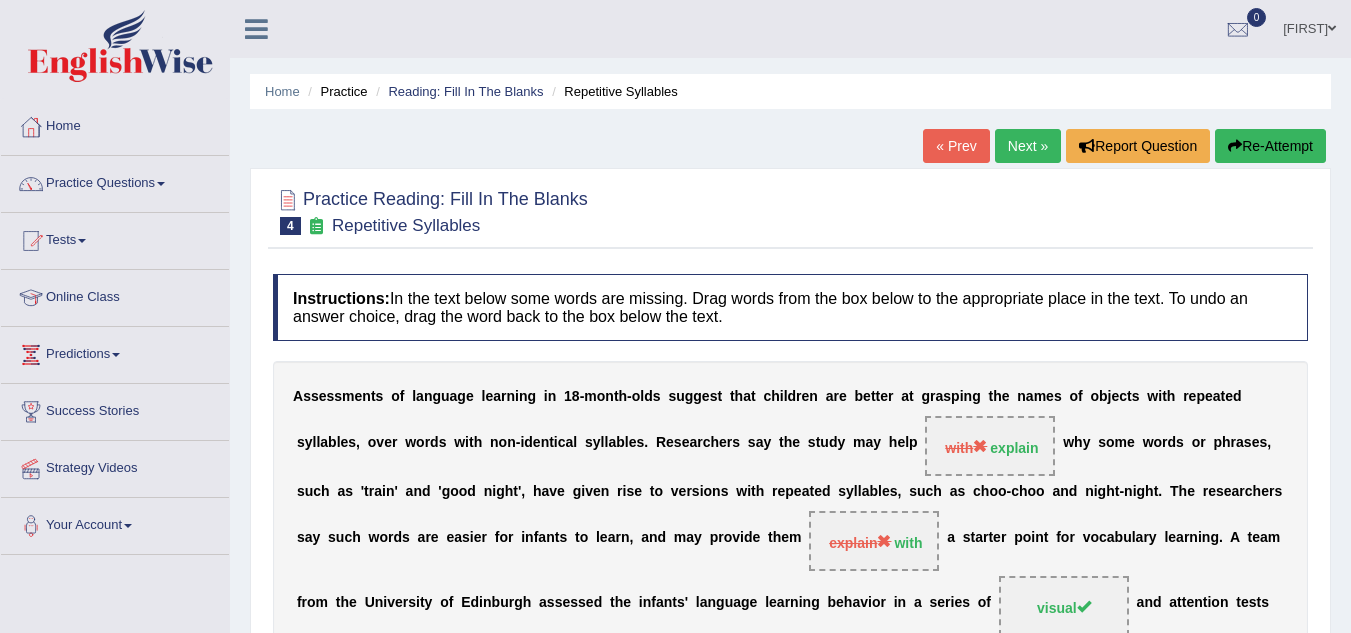 scroll, scrollTop: 555, scrollLeft: 0, axis: vertical 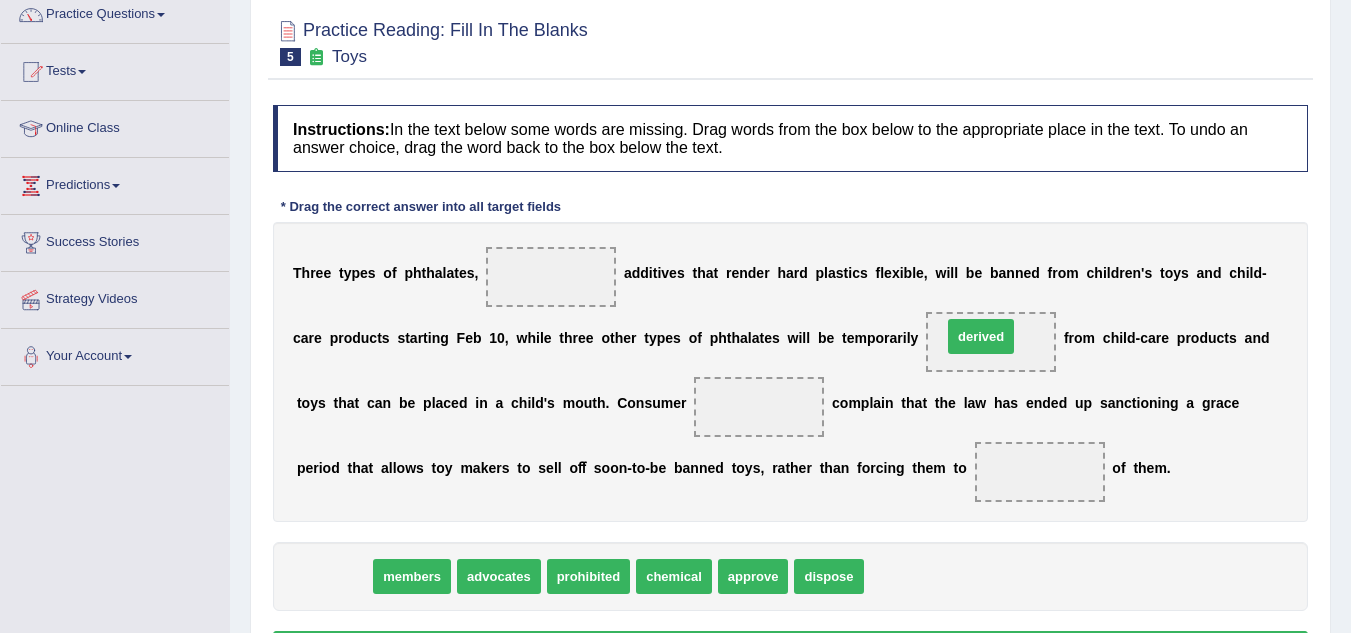 drag, startPoint x: 337, startPoint y: 582, endPoint x: 984, endPoint y: 342, distance: 690.079 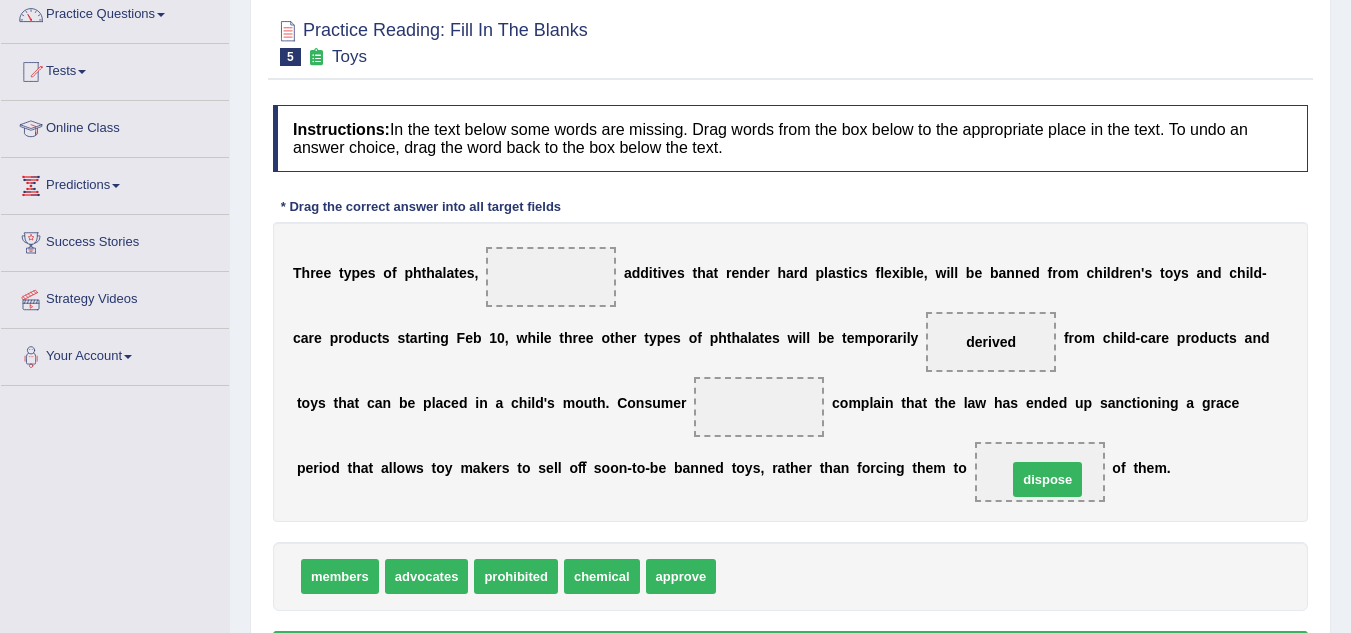 drag, startPoint x: 751, startPoint y: 577, endPoint x: 1047, endPoint y: 474, distance: 313.4087 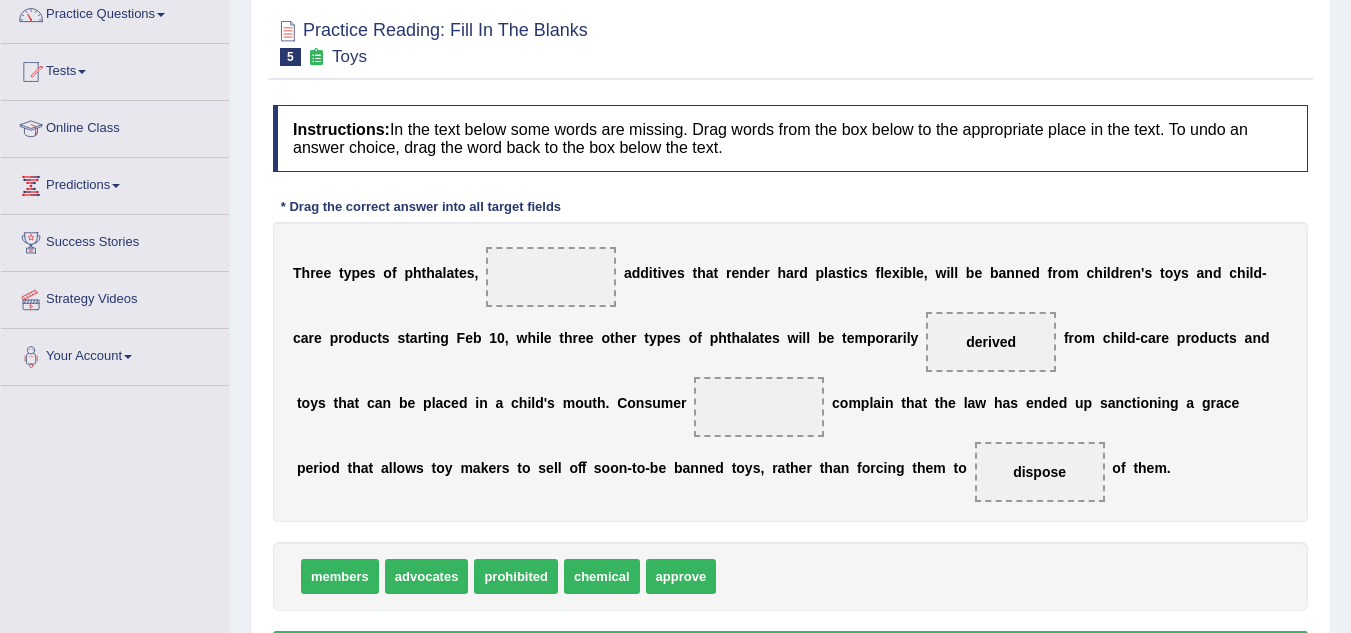 drag, startPoint x: 954, startPoint y: 370, endPoint x: 707, endPoint y: 427, distance: 253.49162 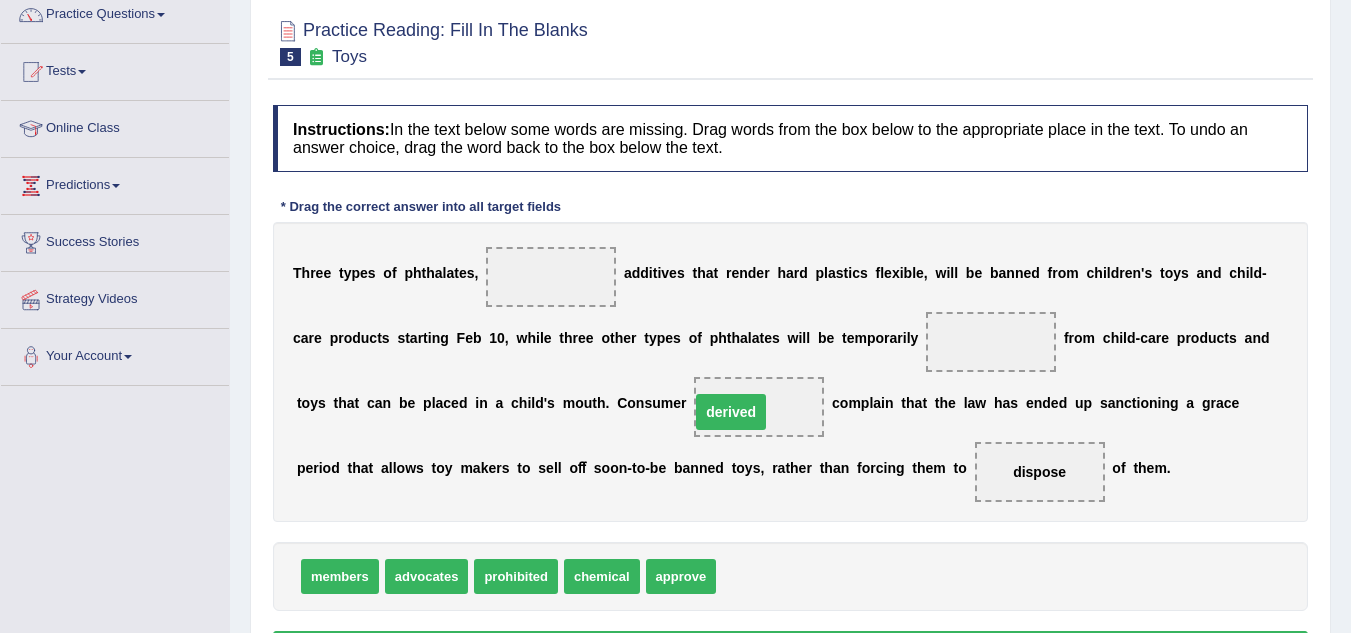 drag, startPoint x: 988, startPoint y: 342, endPoint x: 728, endPoint y: 412, distance: 269.25824 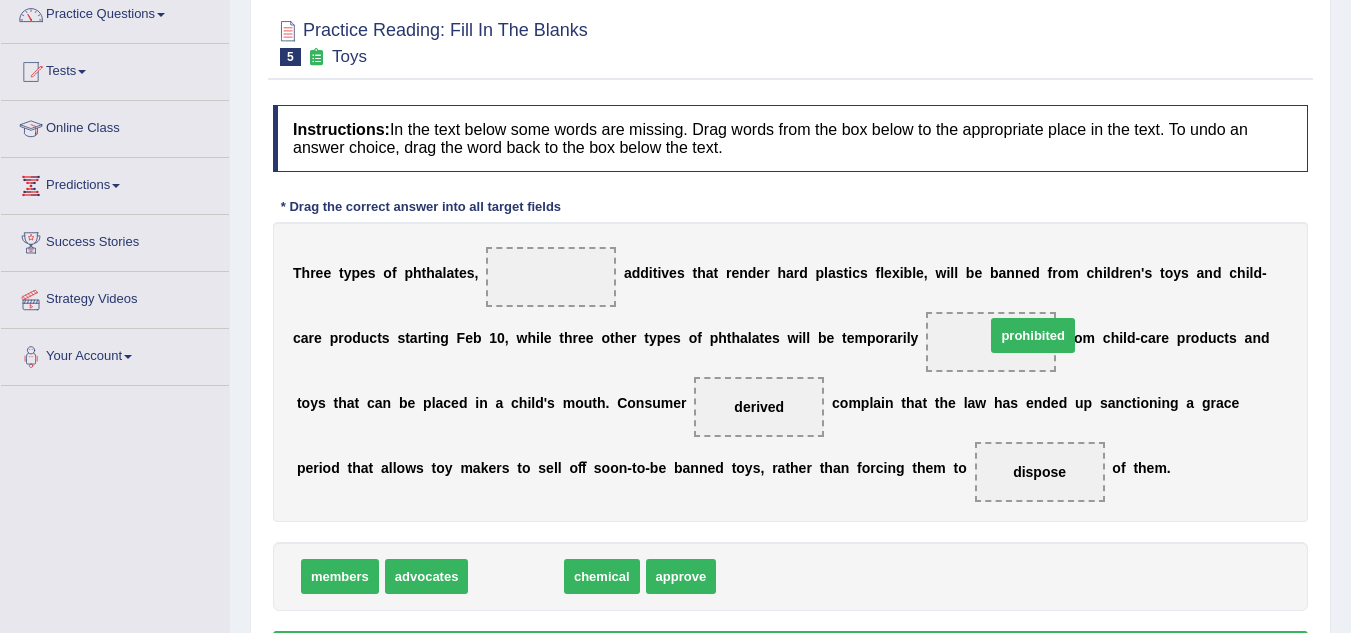 drag, startPoint x: 505, startPoint y: 568, endPoint x: 992, endPoint y: 329, distance: 542.48505 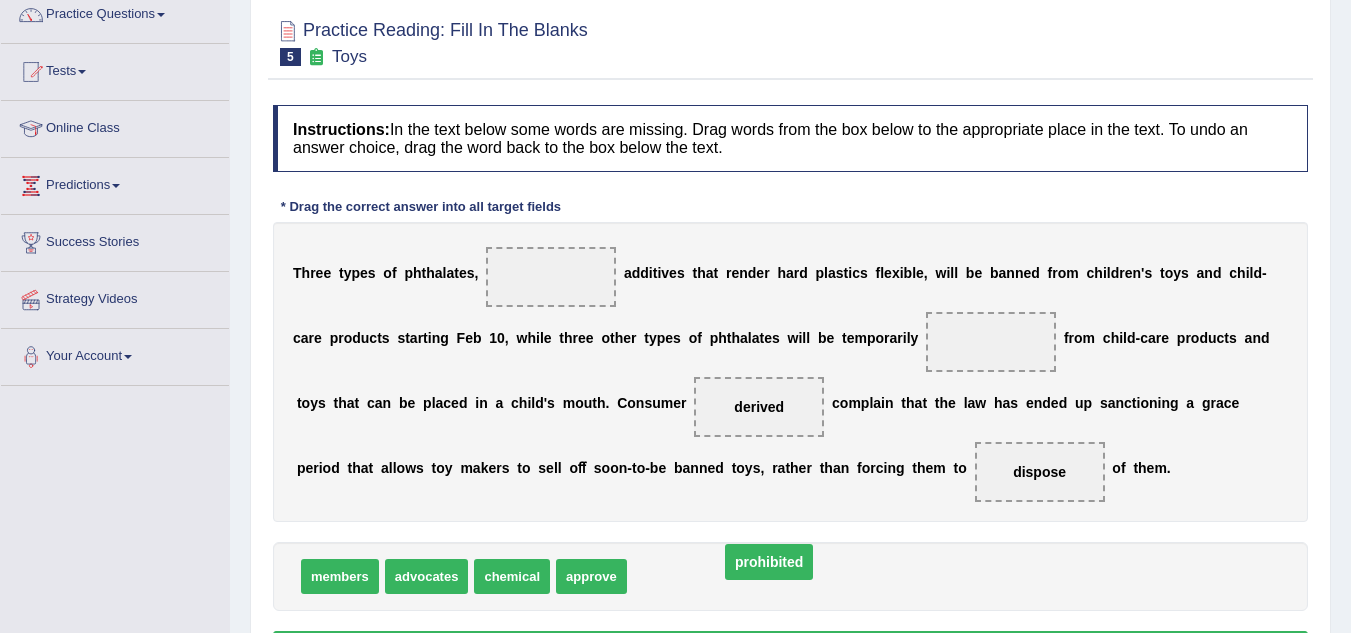 drag, startPoint x: 994, startPoint y: 340, endPoint x: 763, endPoint y: 564, distance: 321.77167 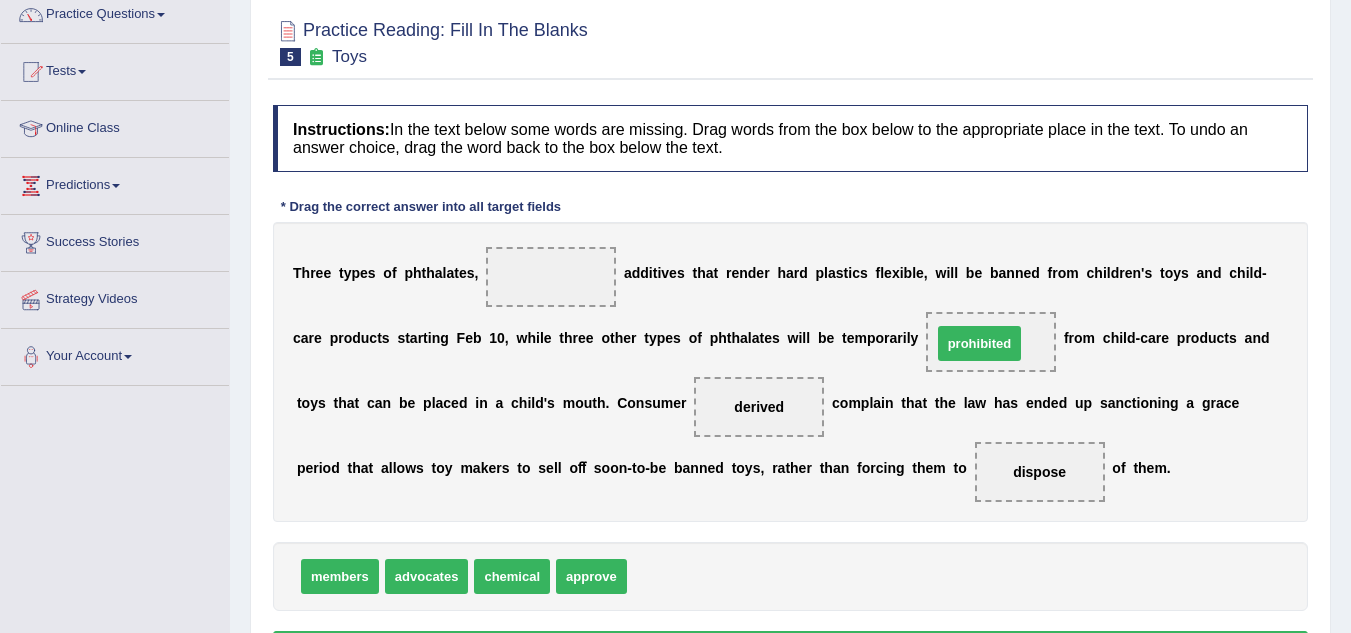 drag, startPoint x: 697, startPoint y: 571, endPoint x: 1002, endPoint y: 338, distance: 383.81506 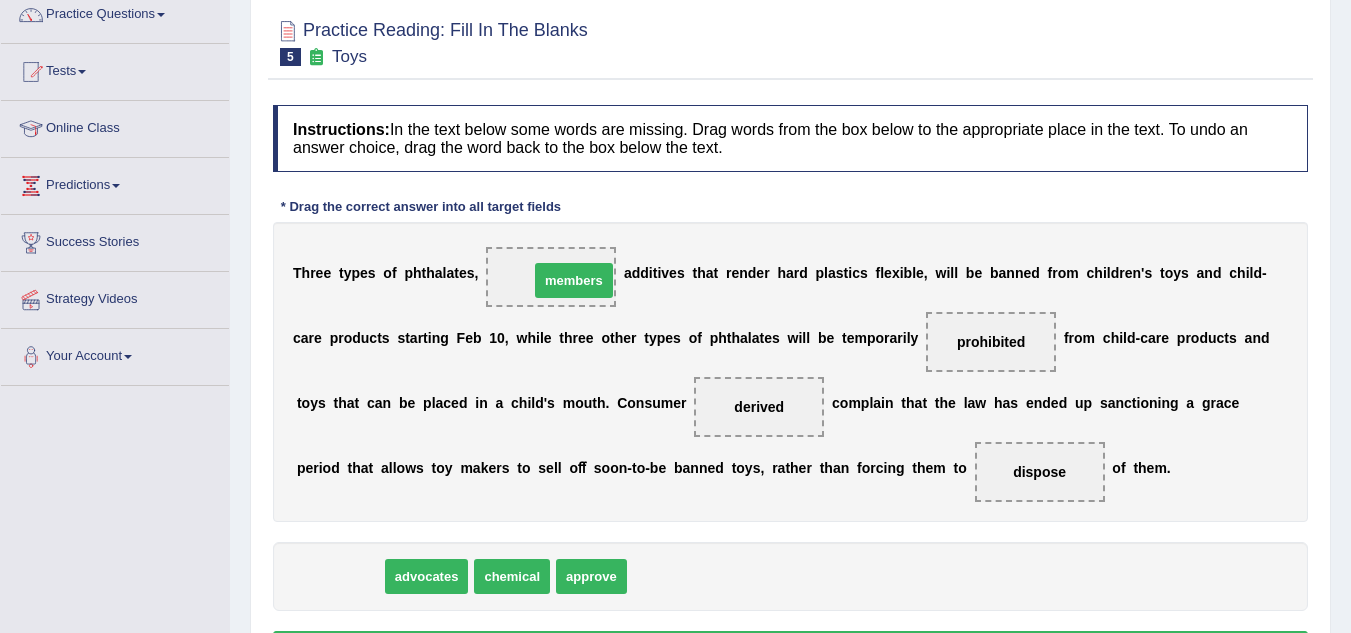 drag, startPoint x: 351, startPoint y: 583, endPoint x: 585, endPoint y: 287, distance: 377.32214 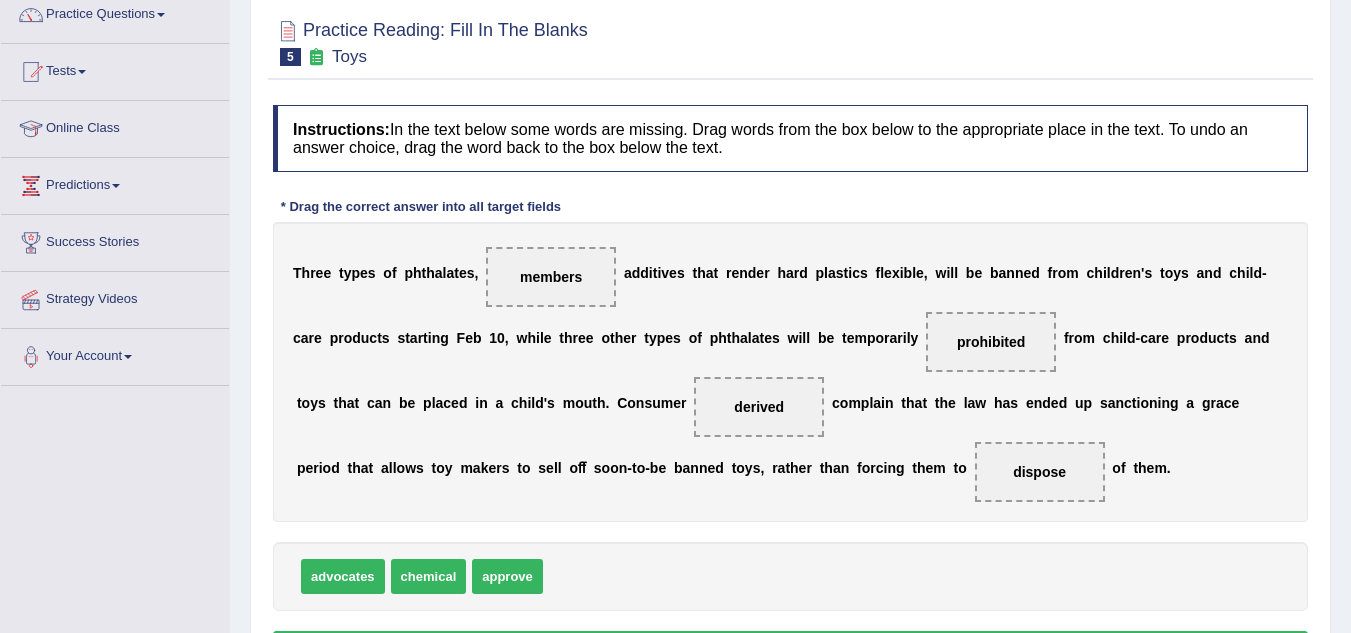 scroll, scrollTop: 417, scrollLeft: 0, axis: vertical 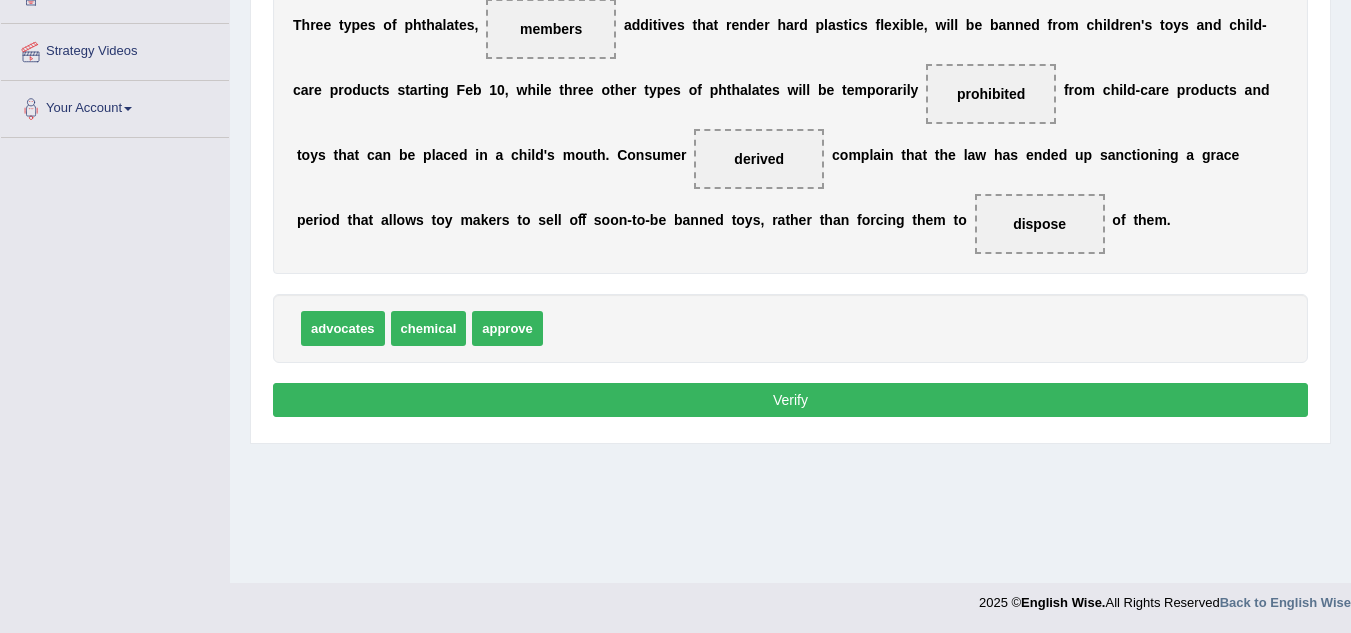 click on "Verify" at bounding box center (790, 400) 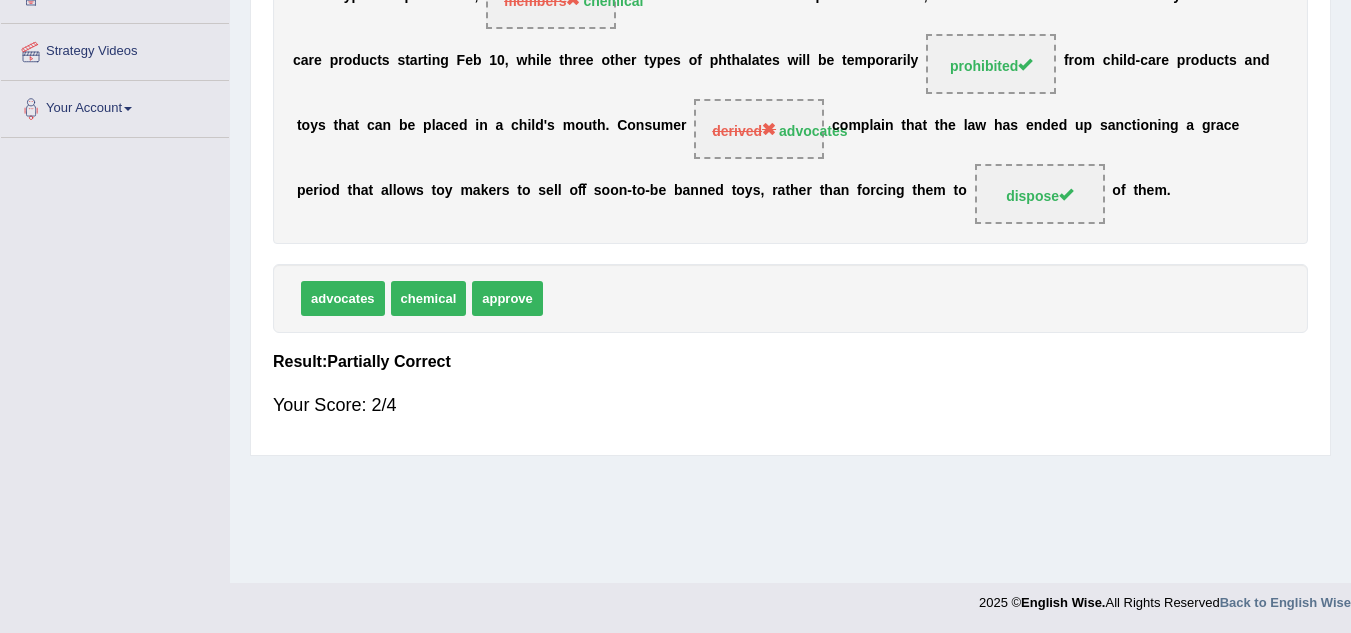 scroll, scrollTop: 0, scrollLeft: 0, axis: both 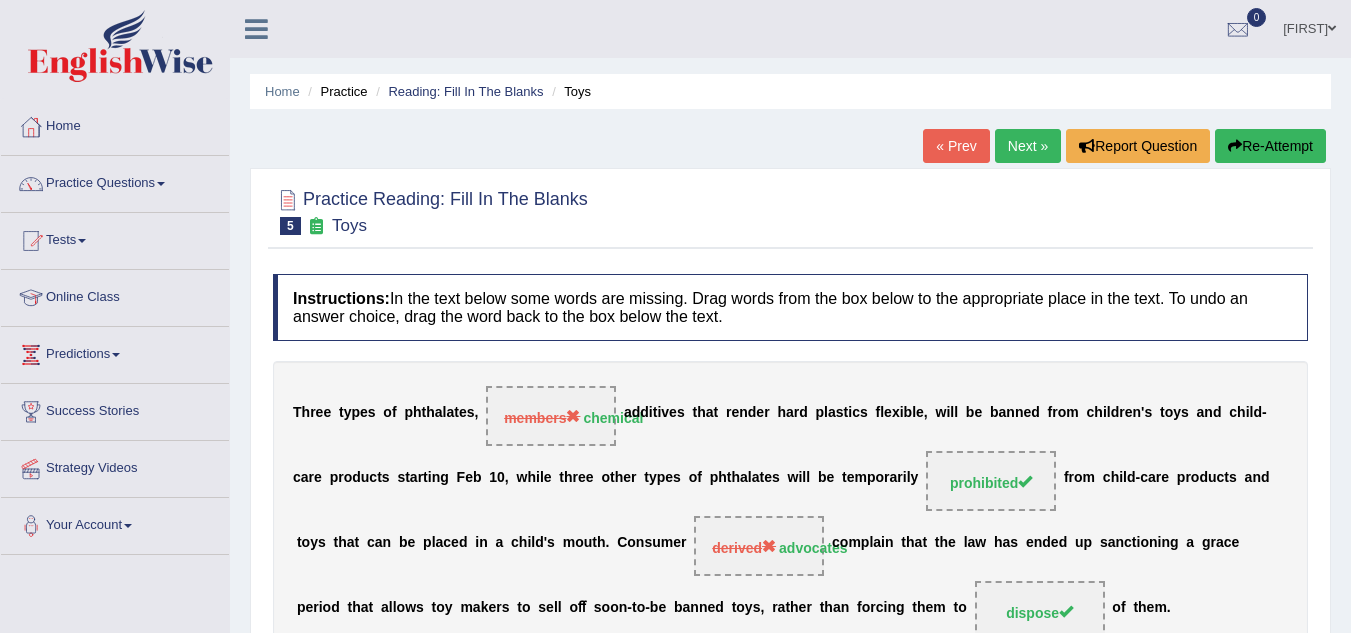 click on "Next »" at bounding box center (1028, 146) 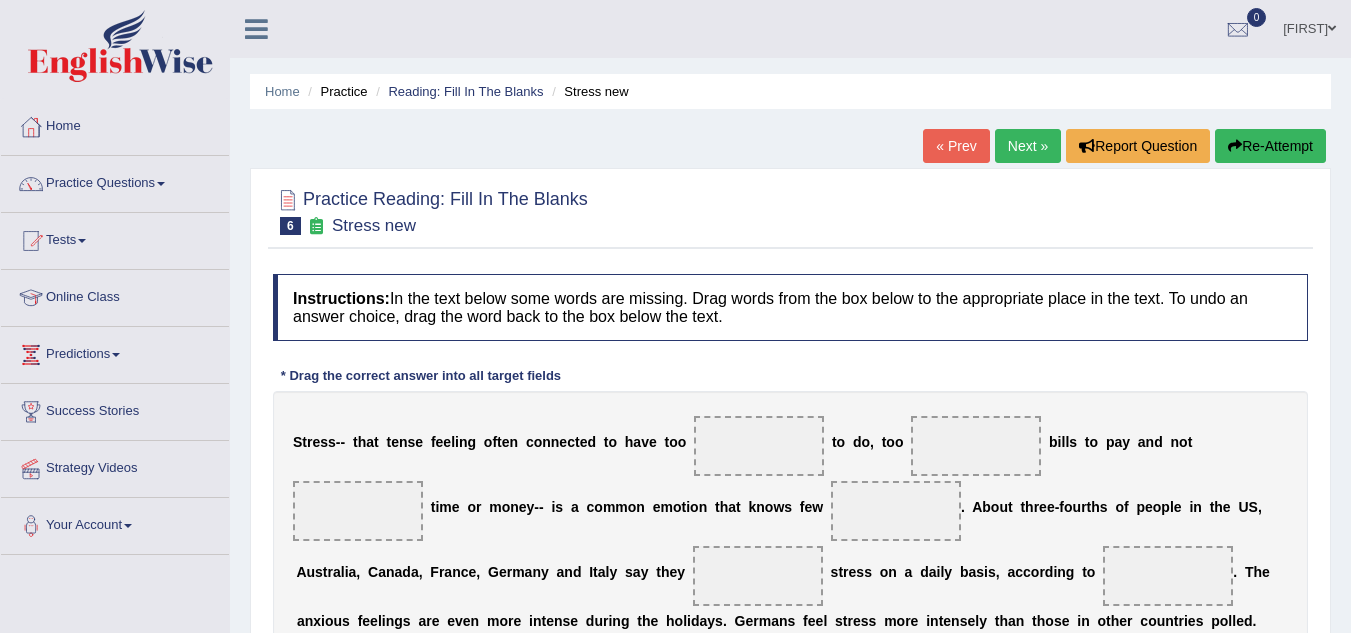 scroll, scrollTop: 0, scrollLeft: 0, axis: both 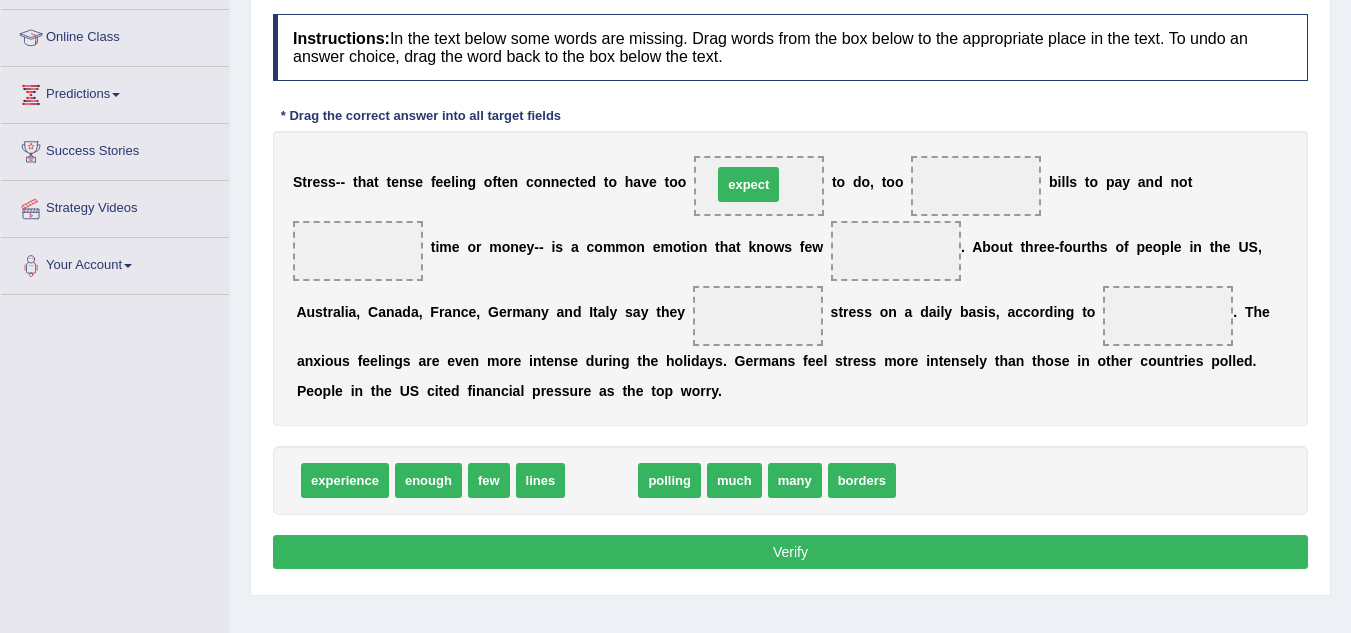 drag, startPoint x: 607, startPoint y: 484, endPoint x: 754, endPoint y: 188, distance: 330.49207 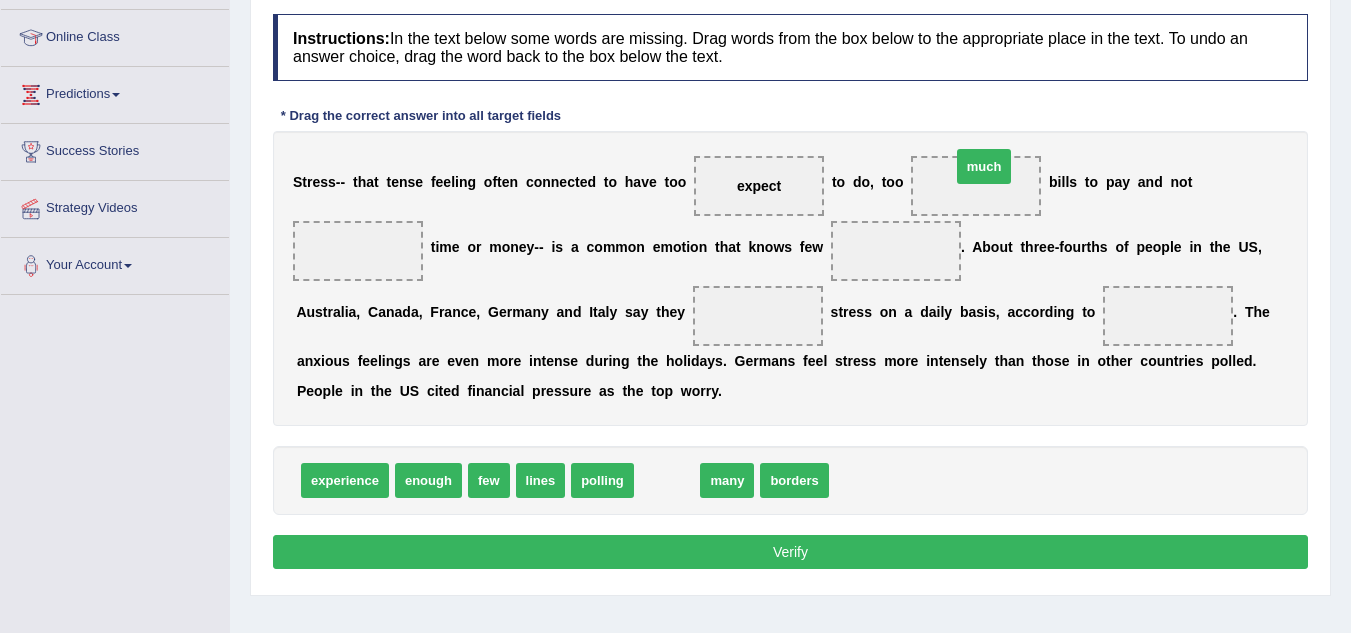 drag, startPoint x: 663, startPoint y: 478, endPoint x: 978, endPoint y: 183, distance: 431.56693 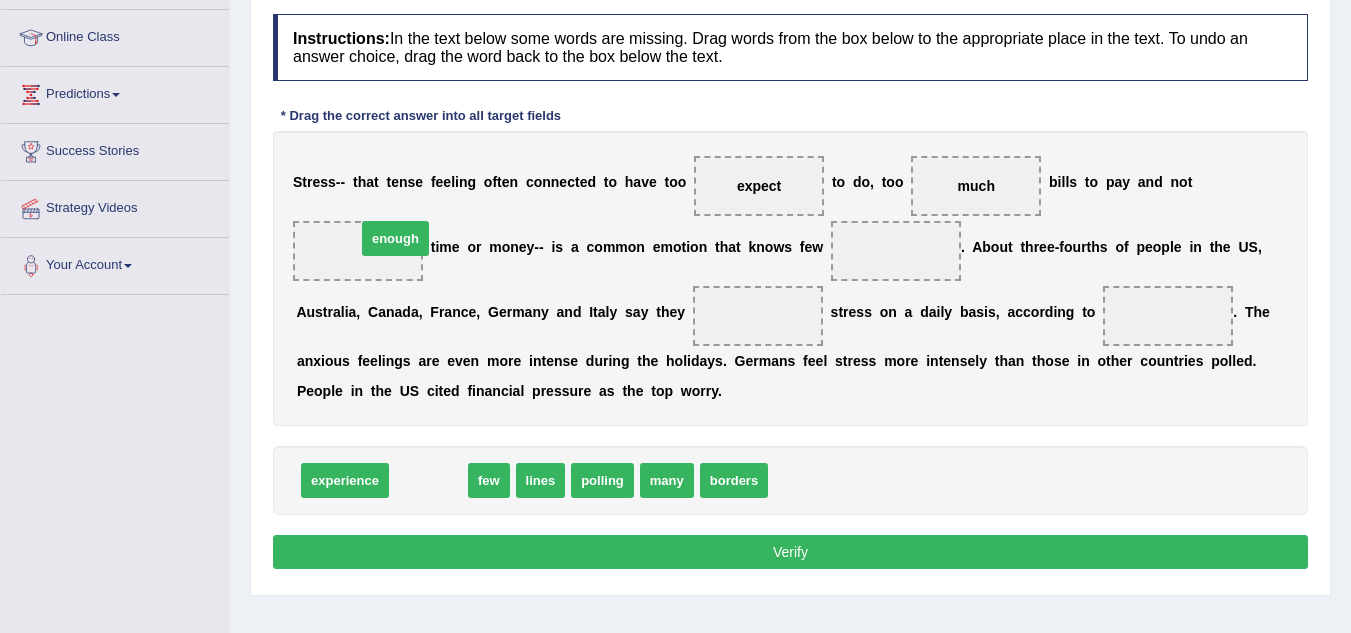 drag, startPoint x: 421, startPoint y: 493, endPoint x: 385, endPoint y: 256, distance: 239.71858 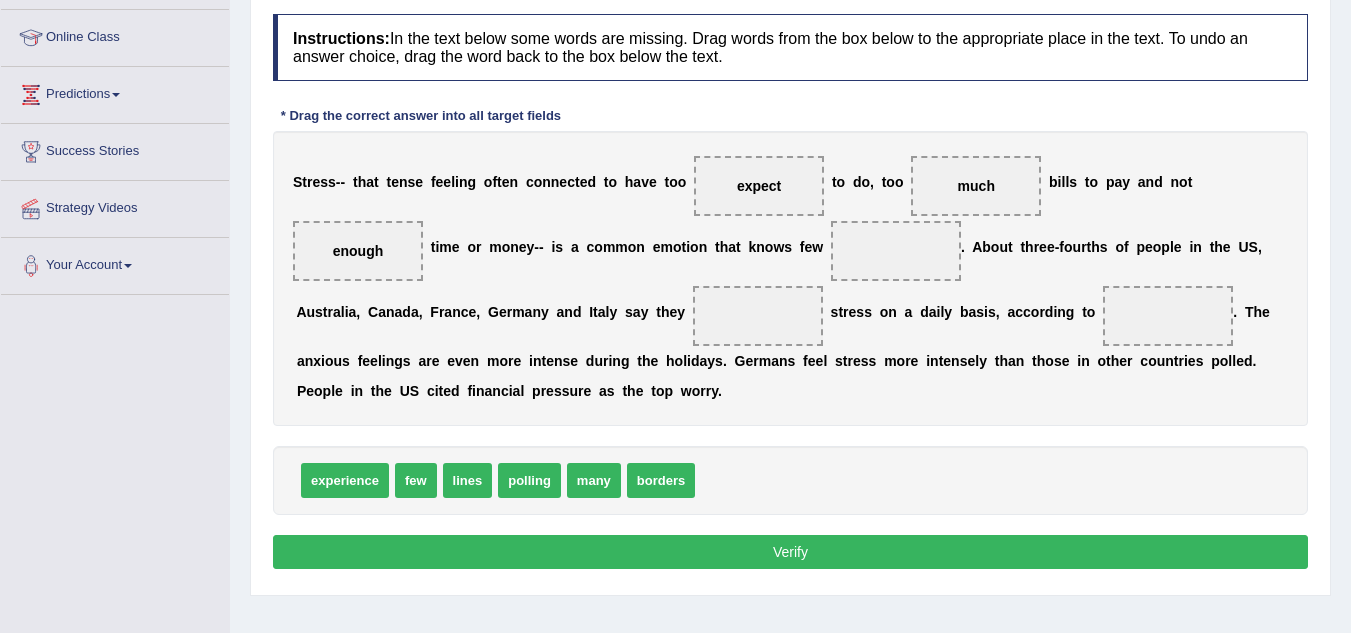 drag, startPoint x: 777, startPoint y: 200, endPoint x: 796, endPoint y: 410, distance: 210.85777 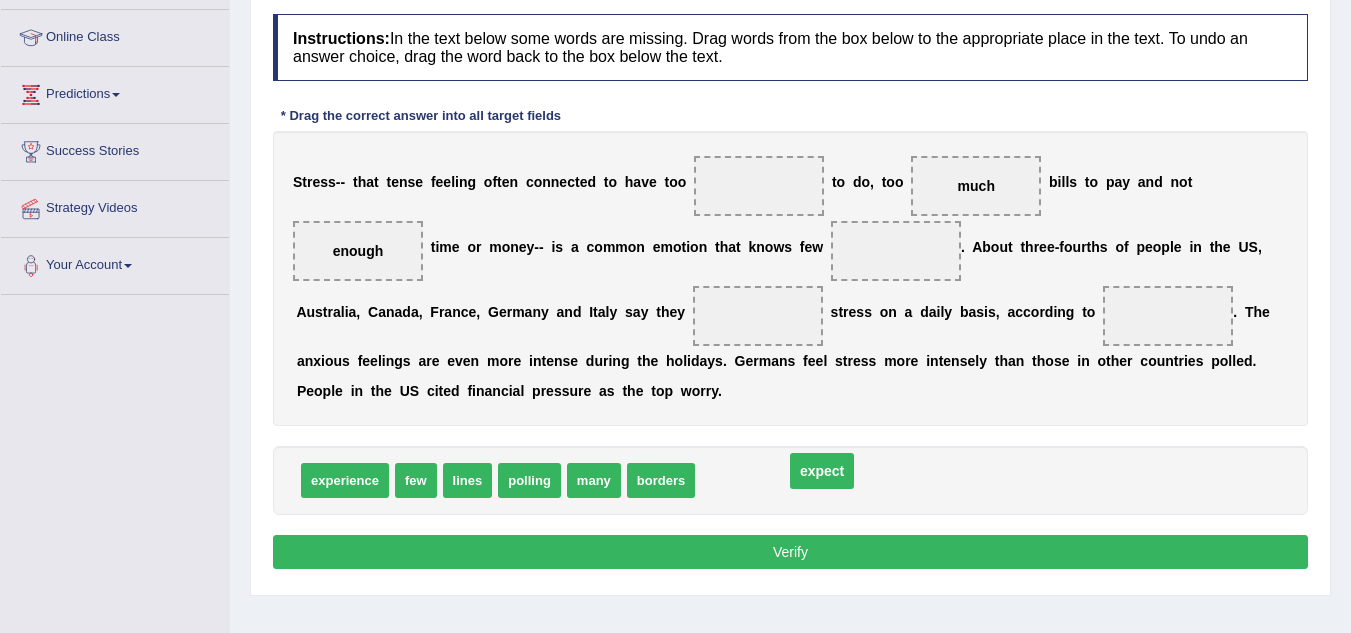 drag, startPoint x: 741, startPoint y: 189, endPoint x: 772, endPoint y: 459, distance: 271.7738 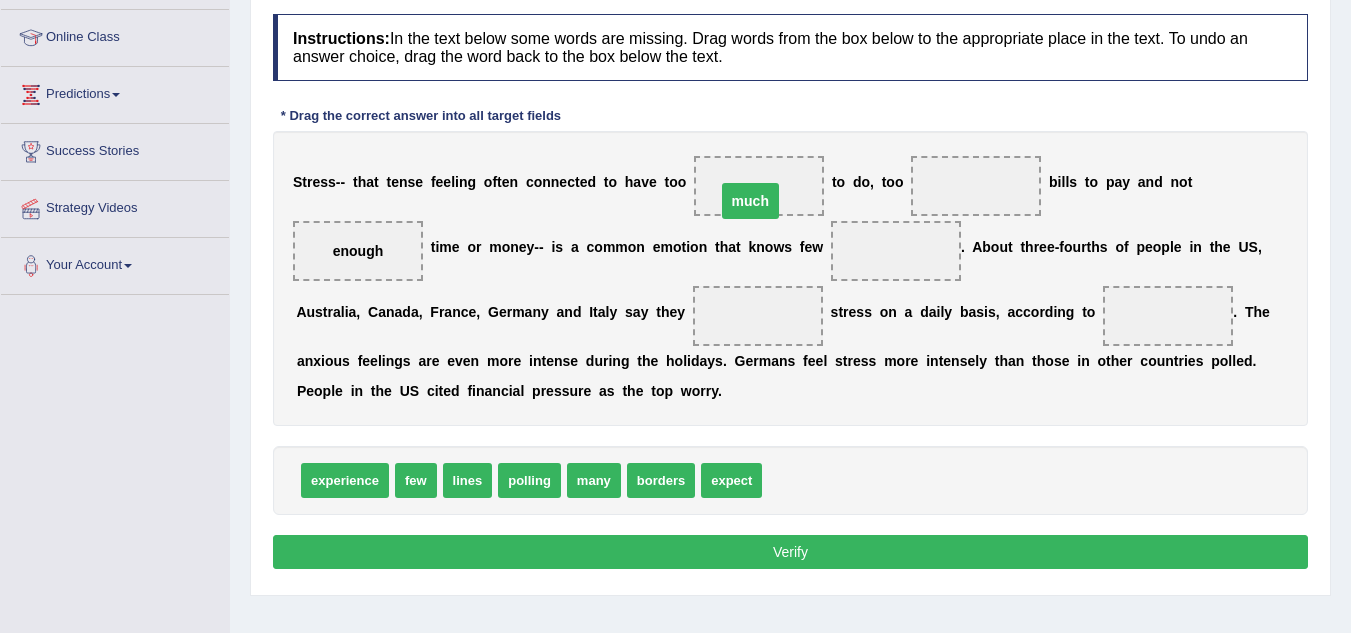 drag, startPoint x: 980, startPoint y: 183, endPoint x: 752, endPoint y: 195, distance: 228.31557 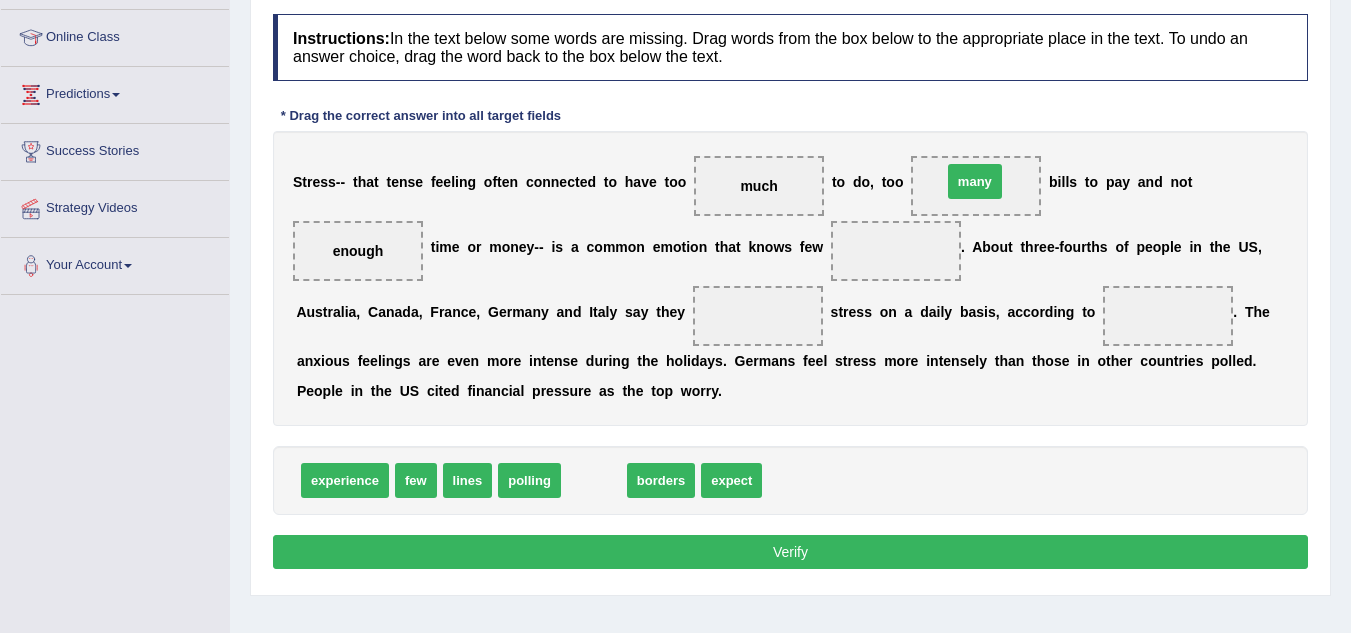 drag, startPoint x: 598, startPoint y: 481, endPoint x: 963, endPoint y: 175, distance: 476.2993 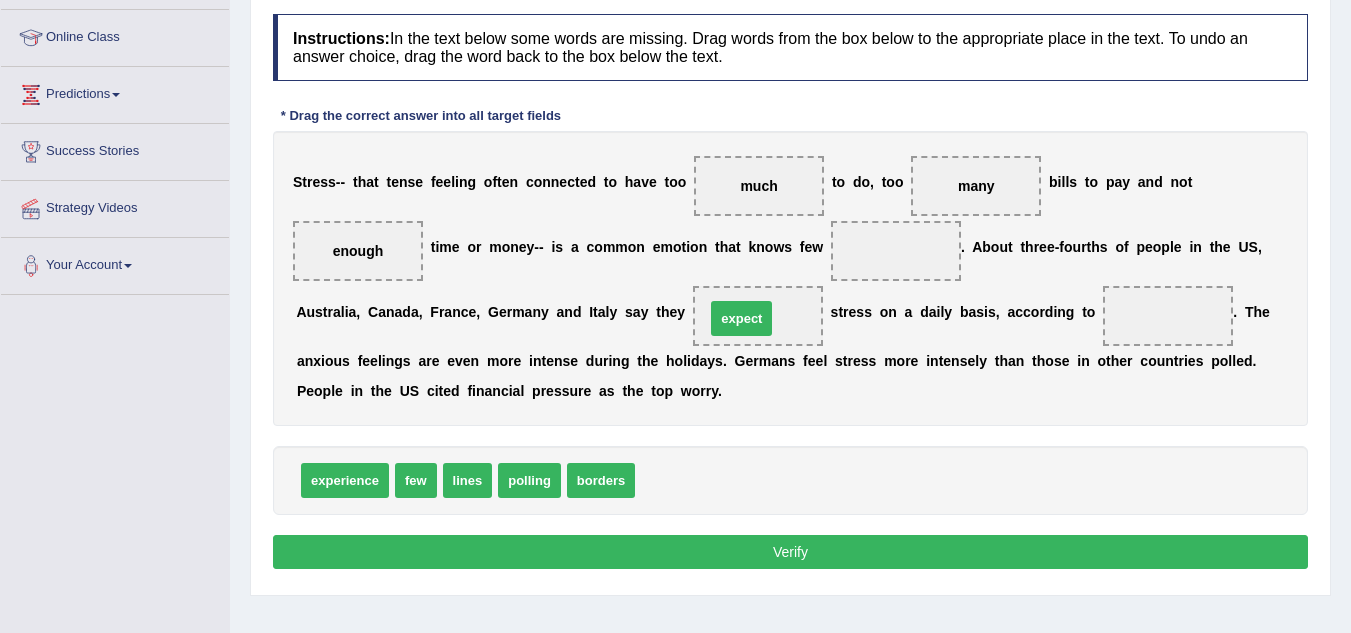 drag, startPoint x: 669, startPoint y: 486, endPoint x: 739, endPoint y: 324, distance: 176.47662 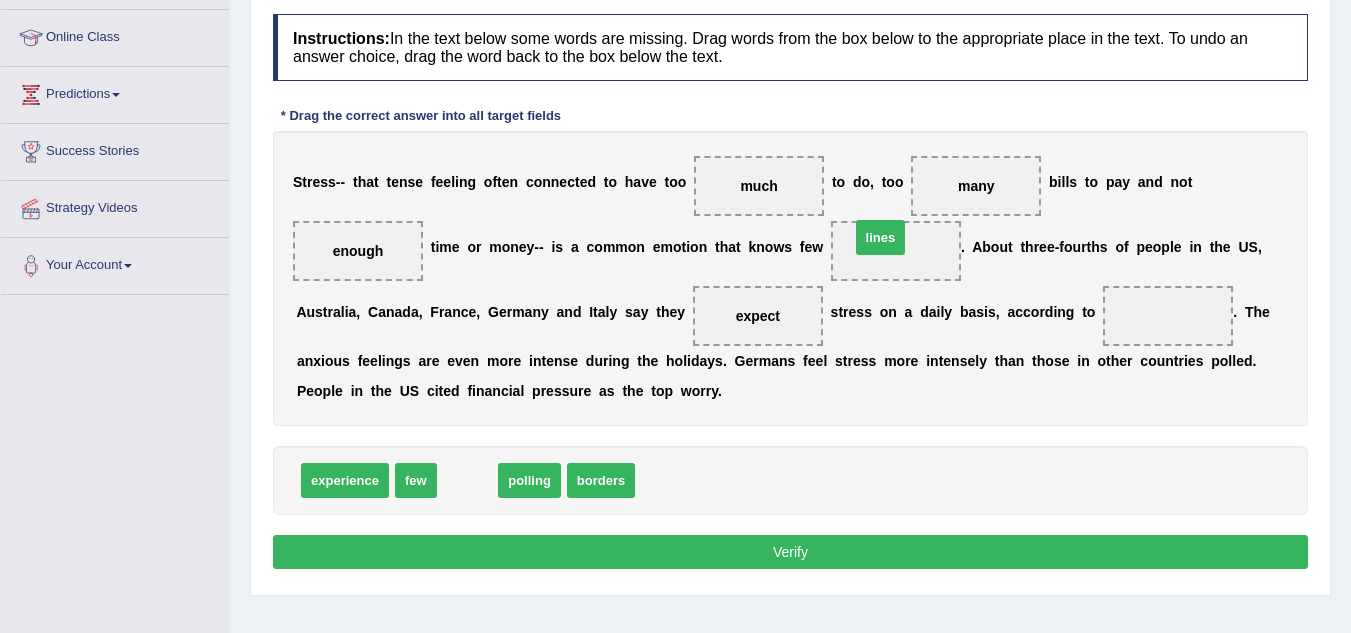 drag, startPoint x: 479, startPoint y: 481, endPoint x: 892, endPoint y: 240, distance: 478.1736 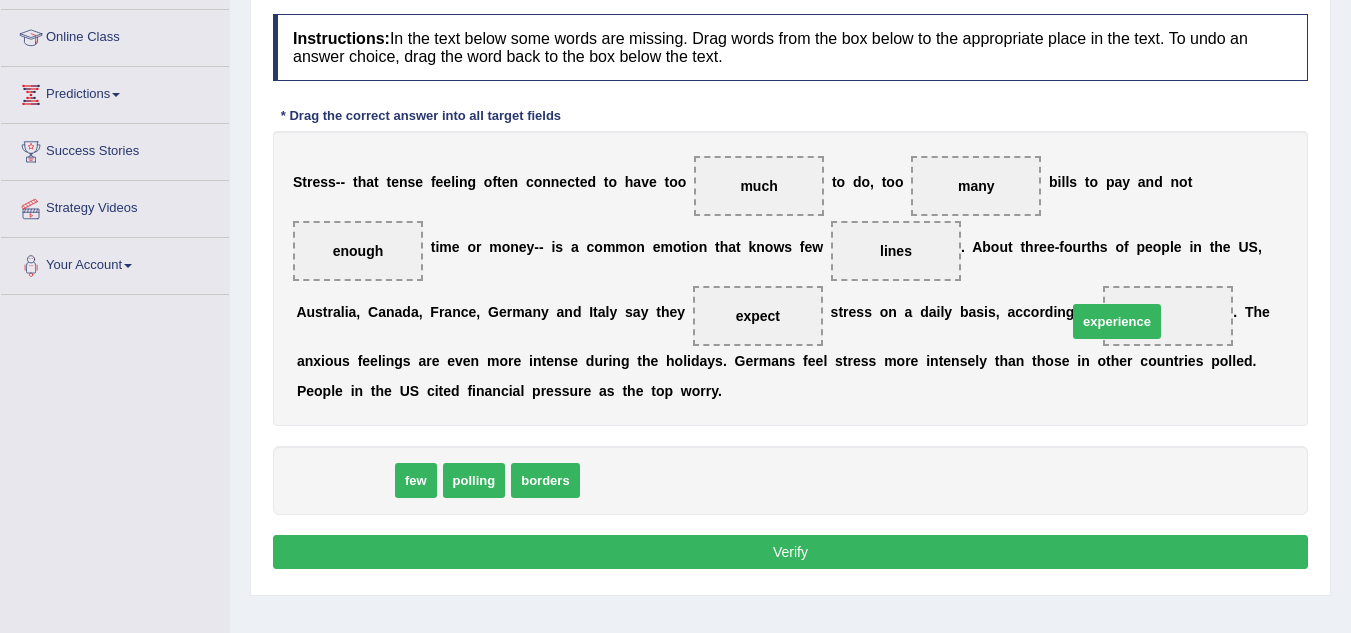 drag, startPoint x: 358, startPoint y: 485, endPoint x: 1130, endPoint y: 326, distance: 788.2037 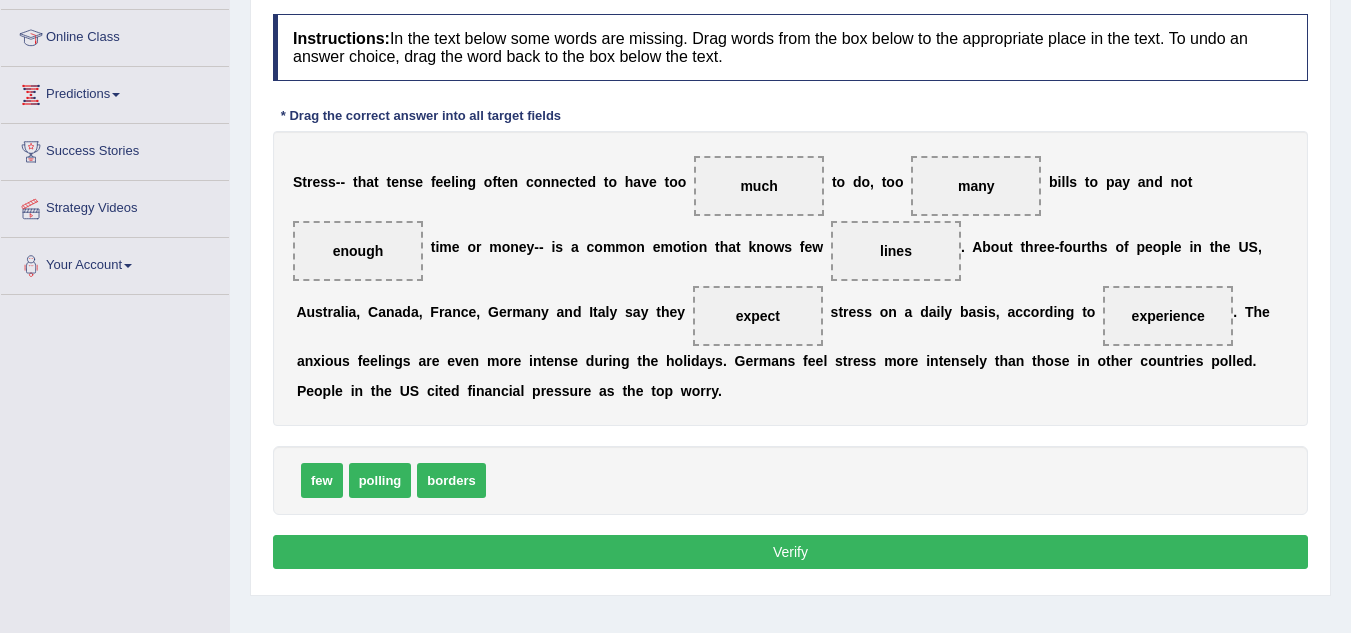 click on "Verify" at bounding box center (790, 552) 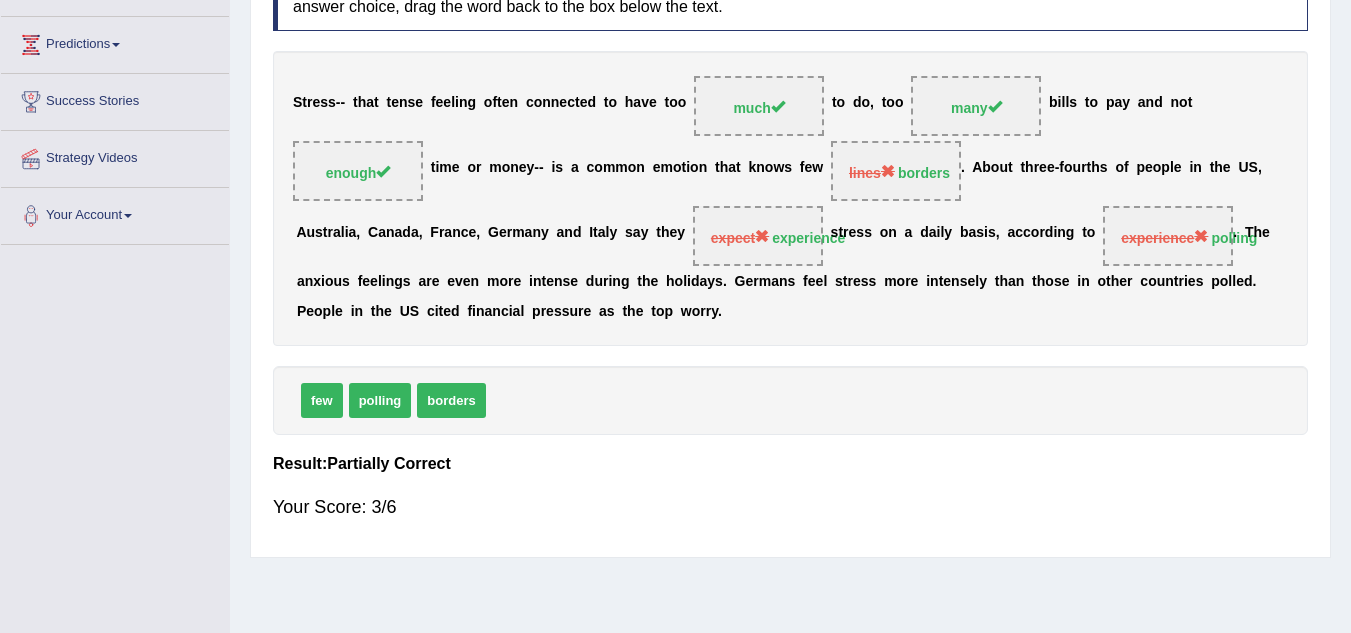 scroll, scrollTop: 417, scrollLeft: 0, axis: vertical 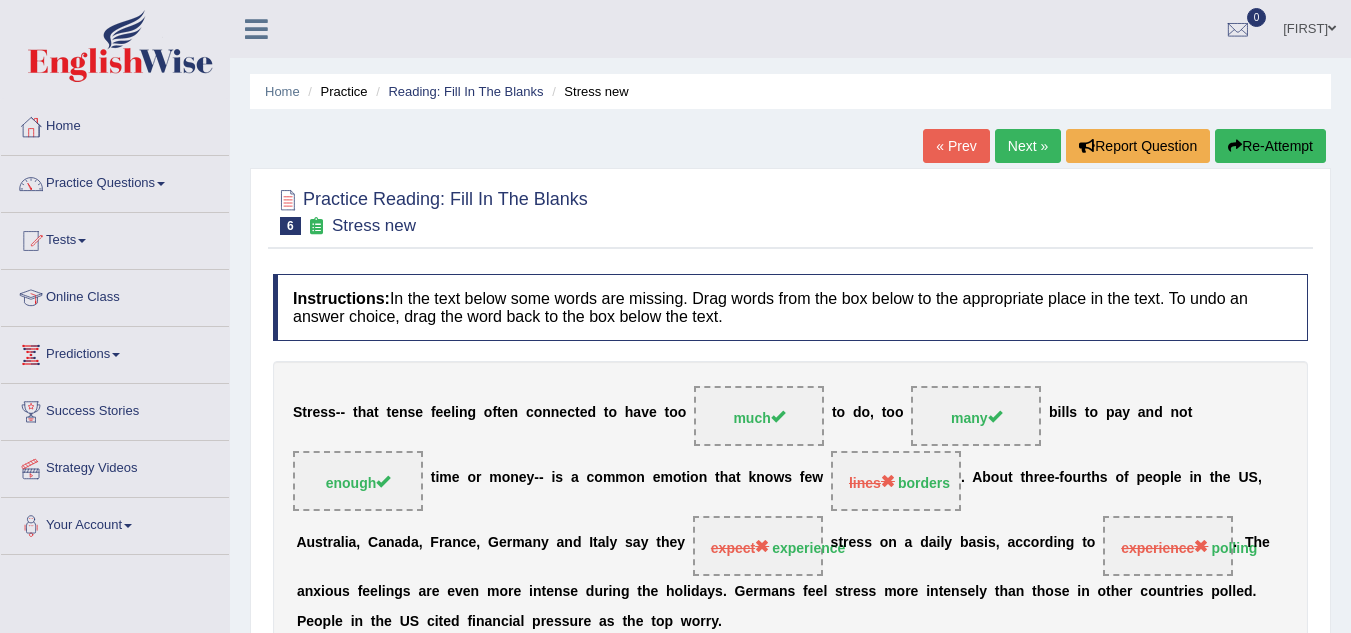 click on "Next »" at bounding box center [1028, 146] 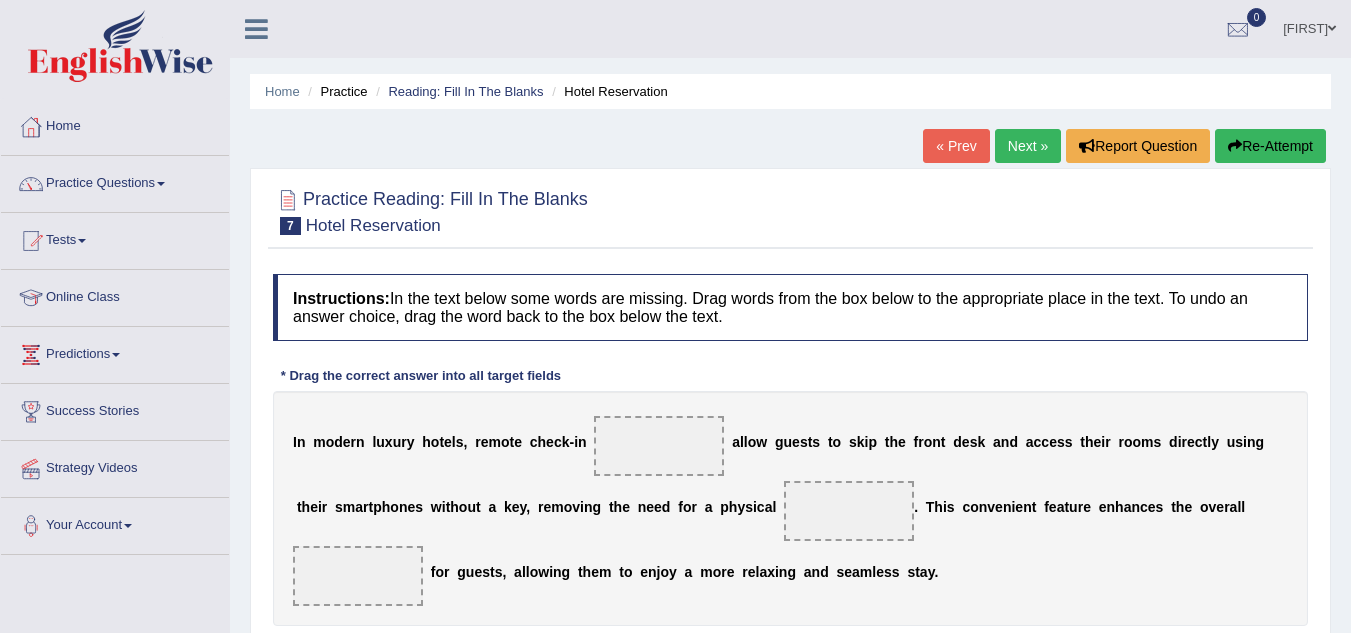 scroll, scrollTop: 0, scrollLeft: 0, axis: both 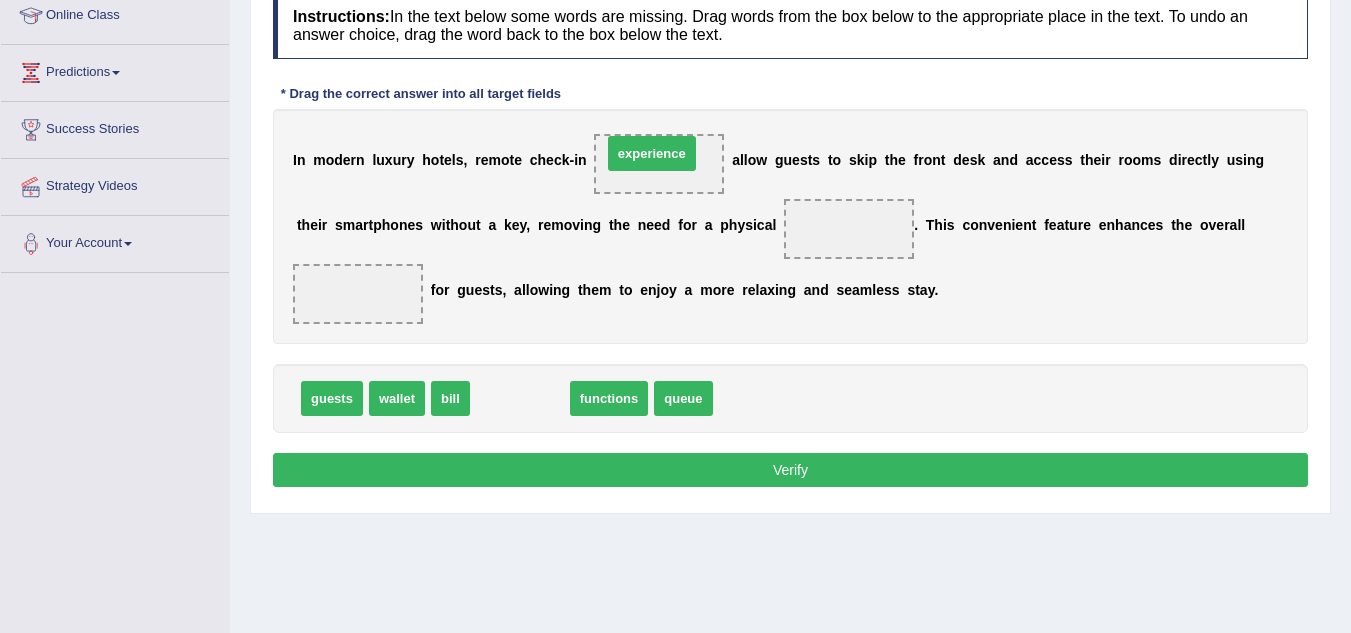 drag, startPoint x: 532, startPoint y: 400, endPoint x: 664, endPoint y: 155, distance: 278.2966 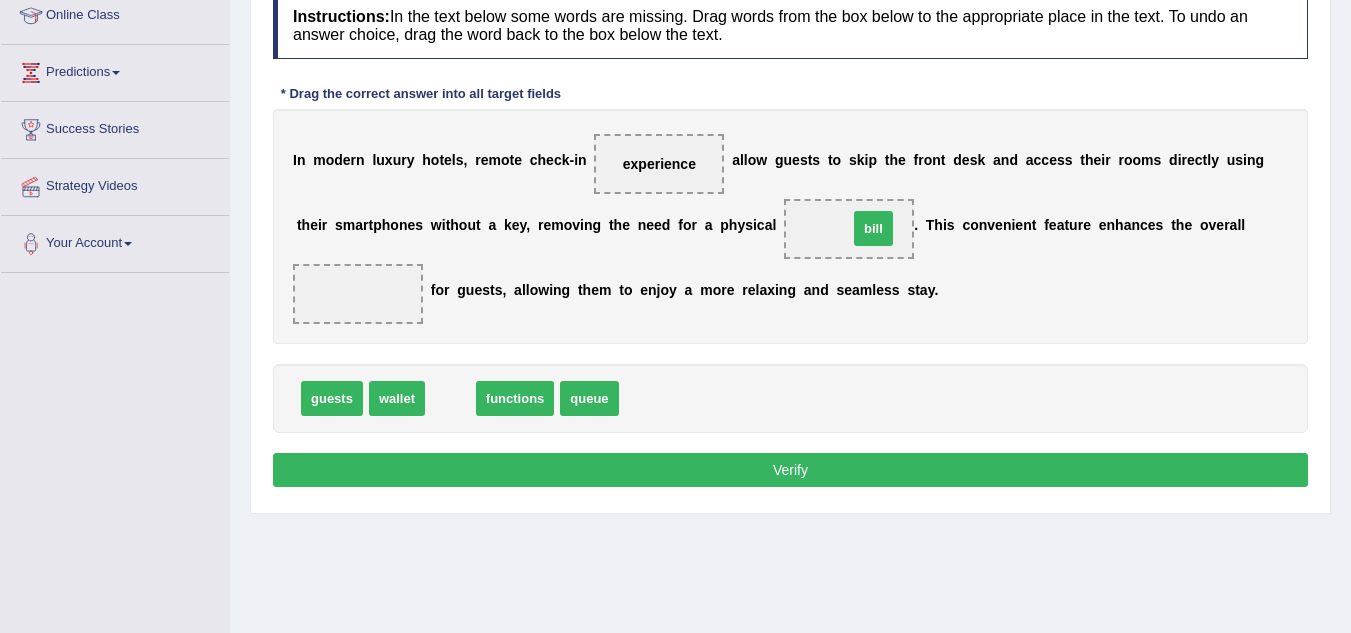 drag, startPoint x: 453, startPoint y: 399, endPoint x: 876, endPoint y: 229, distance: 455.88266 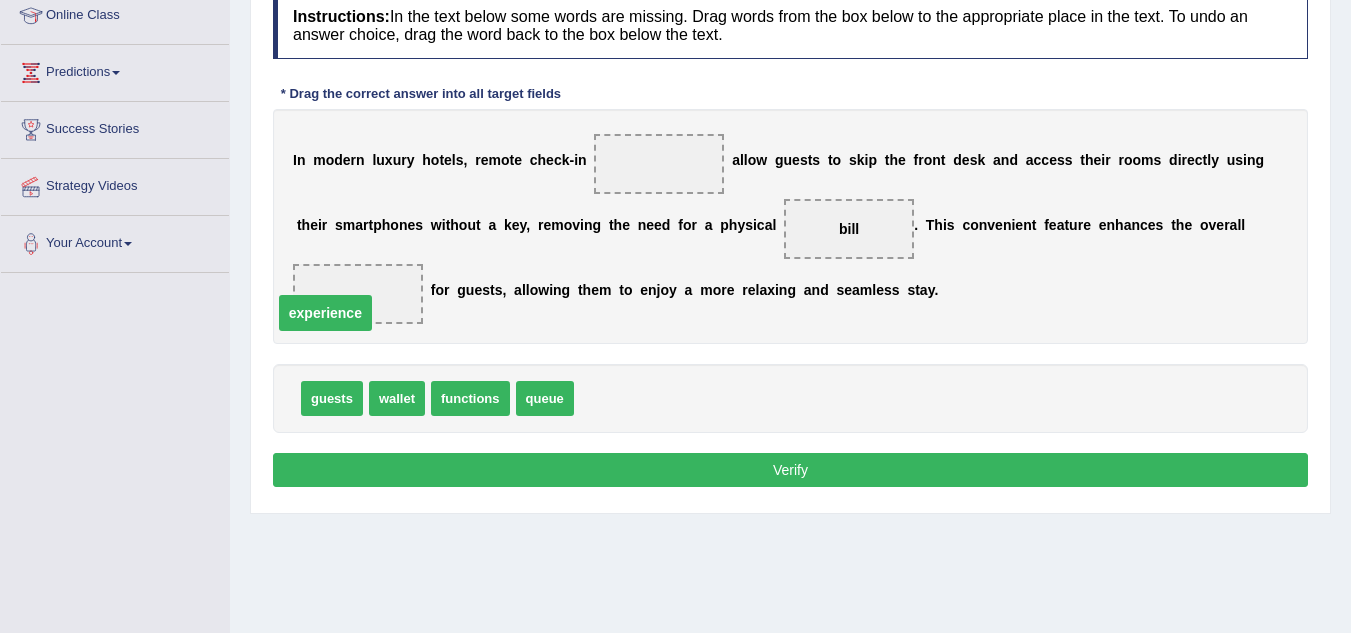drag, startPoint x: 653, startPoint y: 166, endPoint x: 320, endPoint y: 313, distance: 364.00275 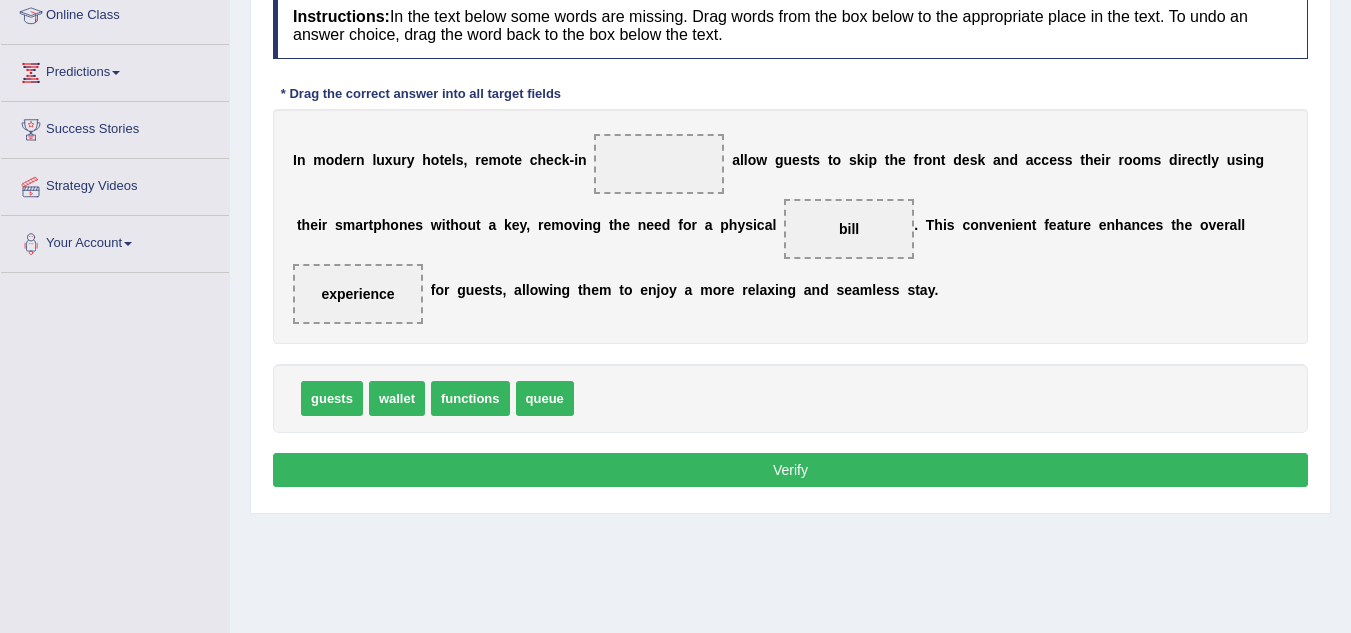 drag, startPoint x: 816, startPoint y: 223, endPoint x: 644, endPoint y: 187, distance: 175.72707 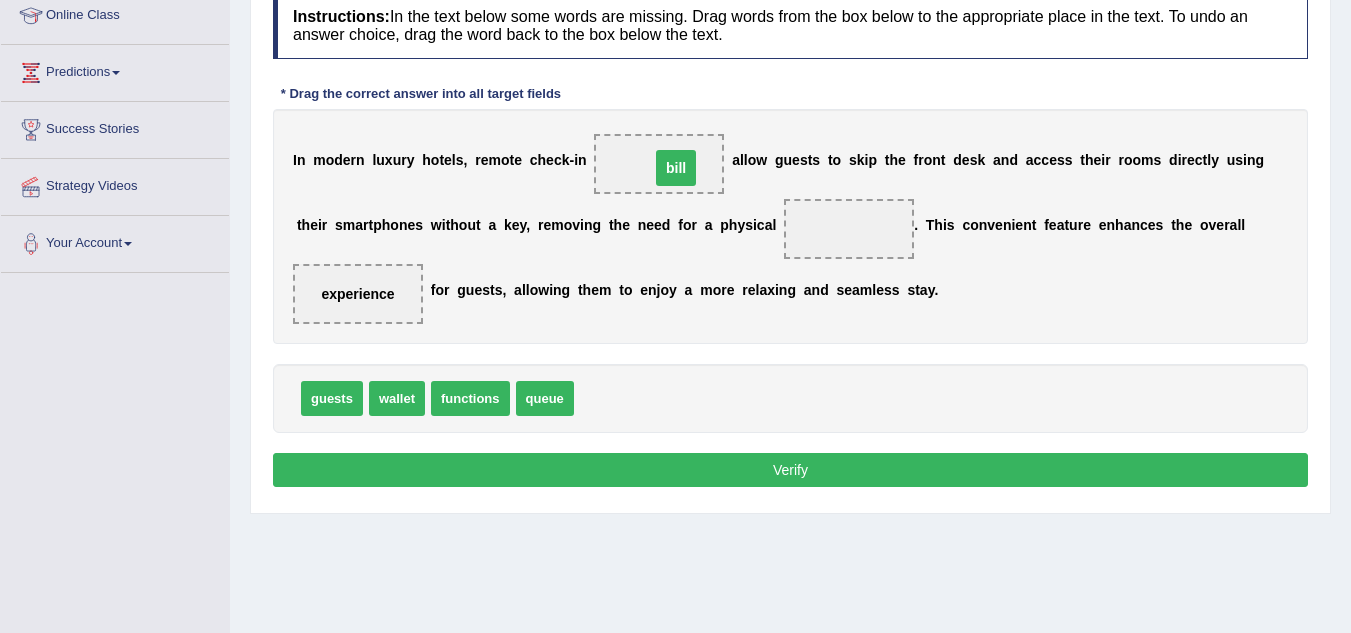 drag, startPoint x: 853, startPoint y: 230, endPoint x: 680, endPoint y: 169, distance: 183.43936 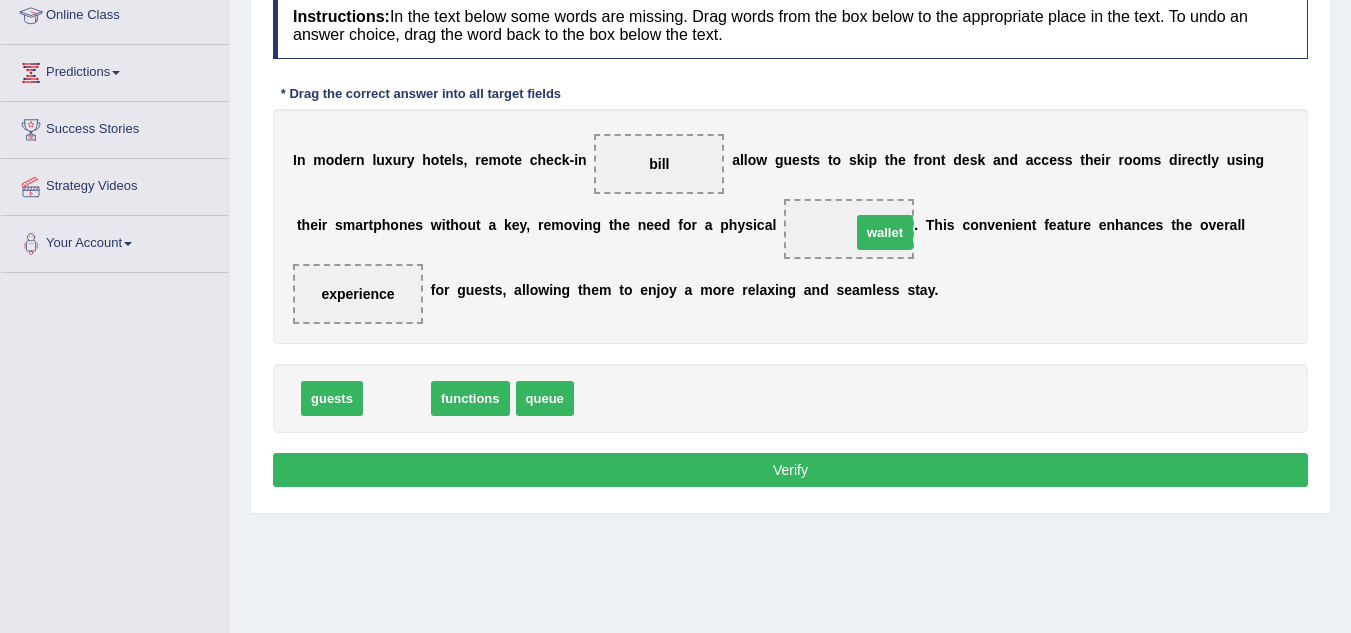 drag, startPoint x: 392, startPoint y: 396, endPoint x: 880, endPoint y: 230, distance: 515.46094 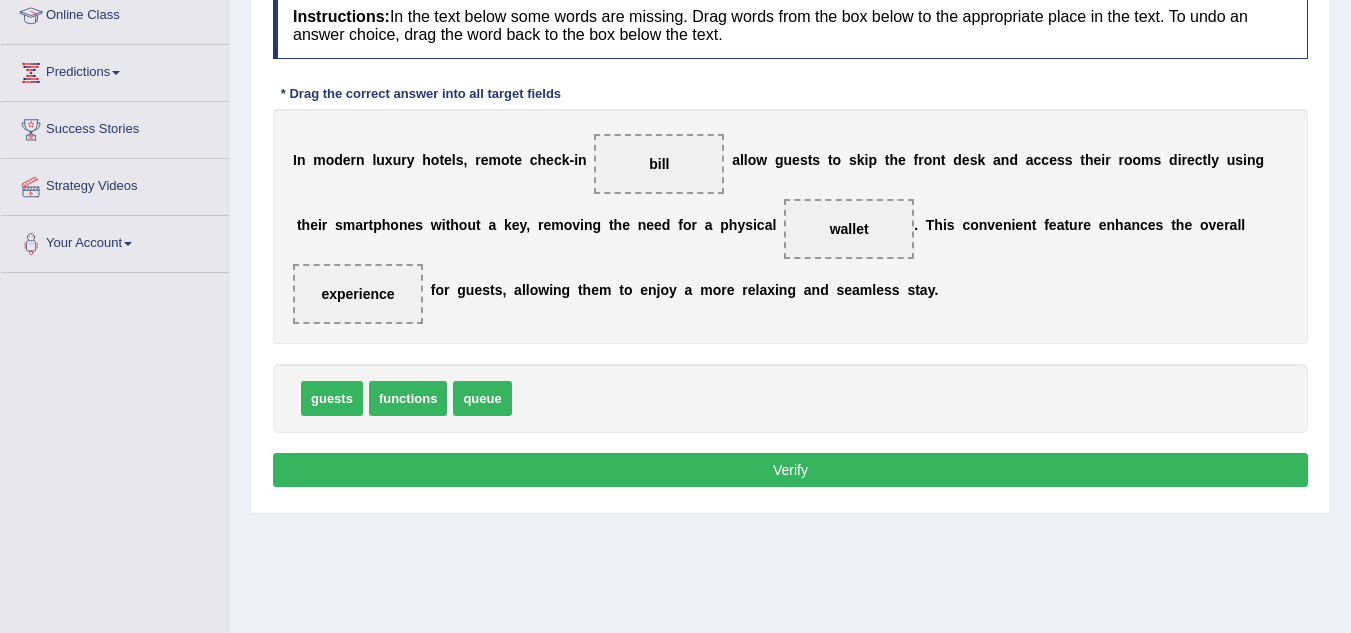 click on "Verify" at bounding box center [790, 470] 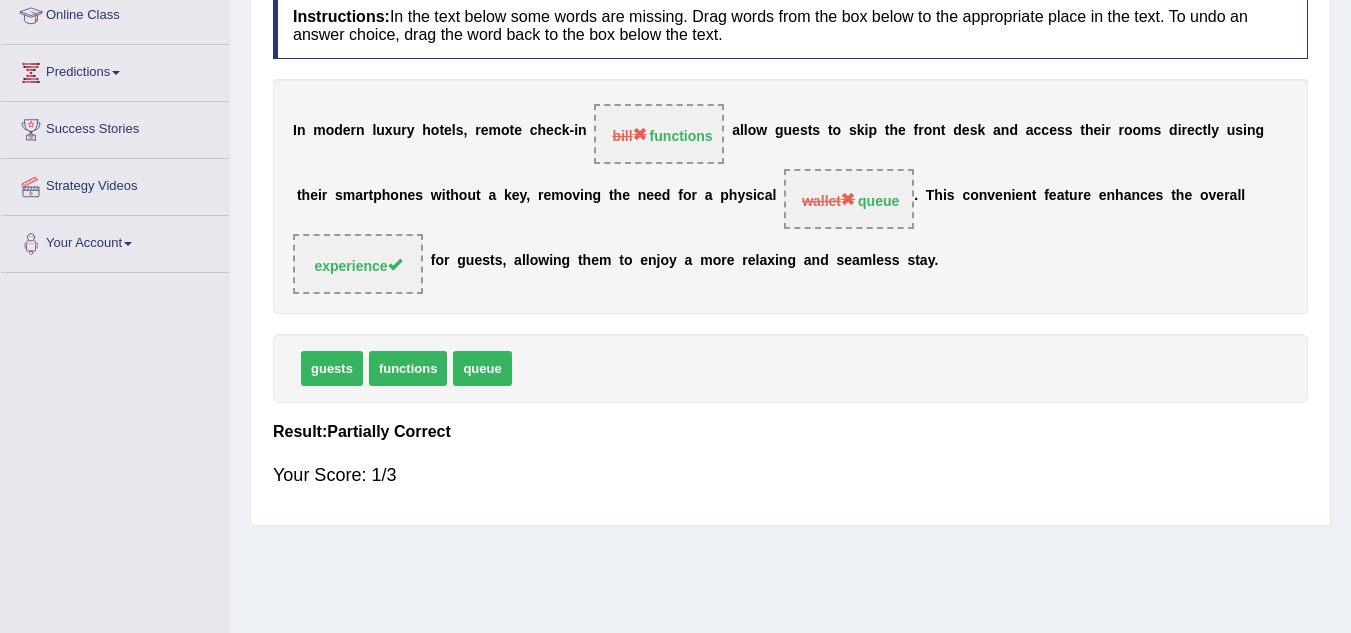 click on "Your Score: 1/3" at bounding box center [790, 475] 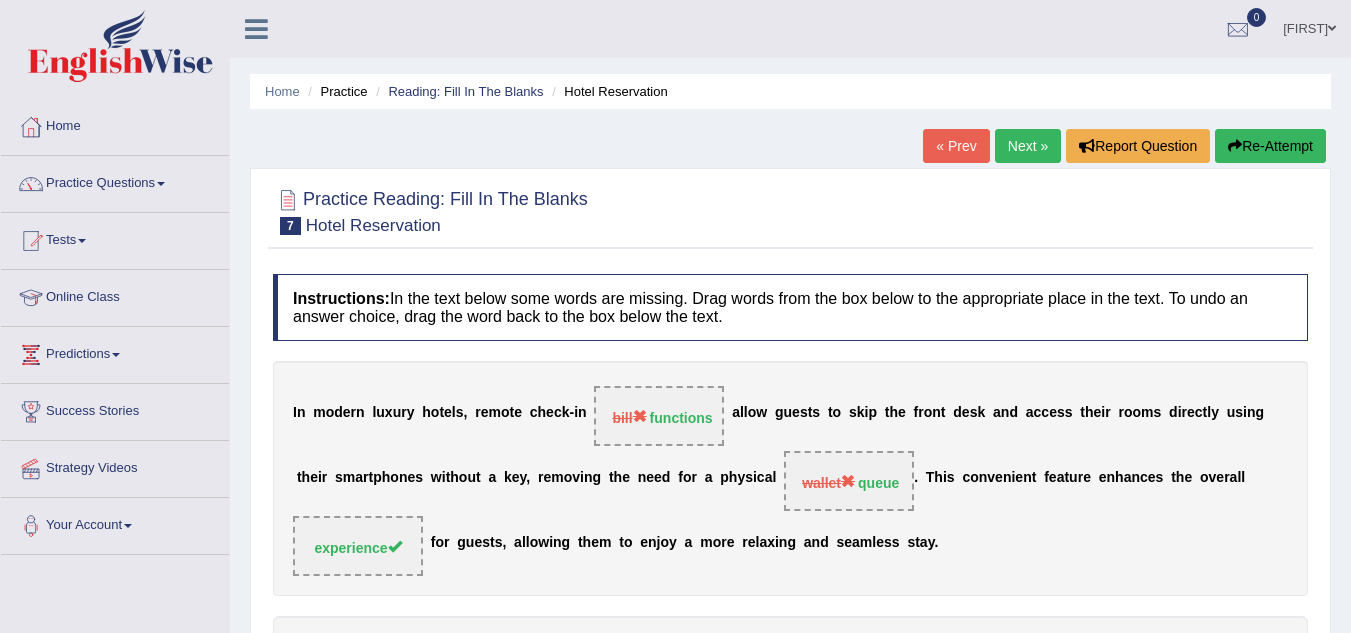 click on "Next »" at bounding box center [1028, 146] 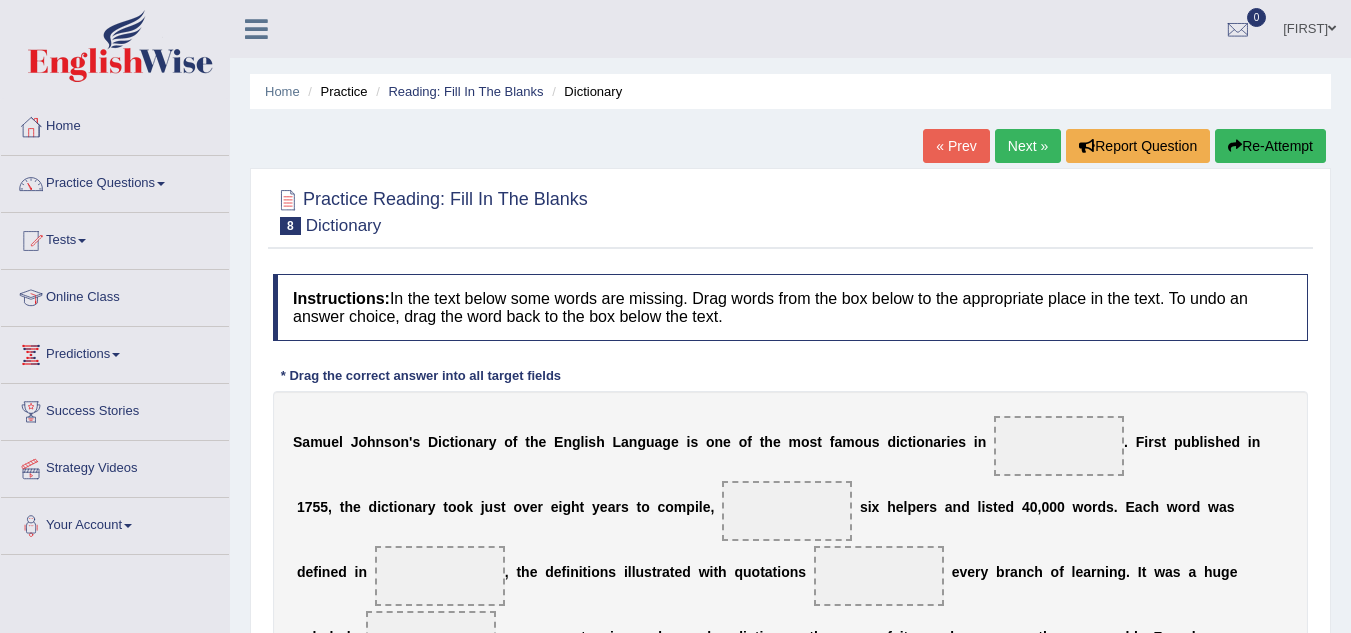 scroll, scrollTop: 0, scrollLeft: 0, axis: both 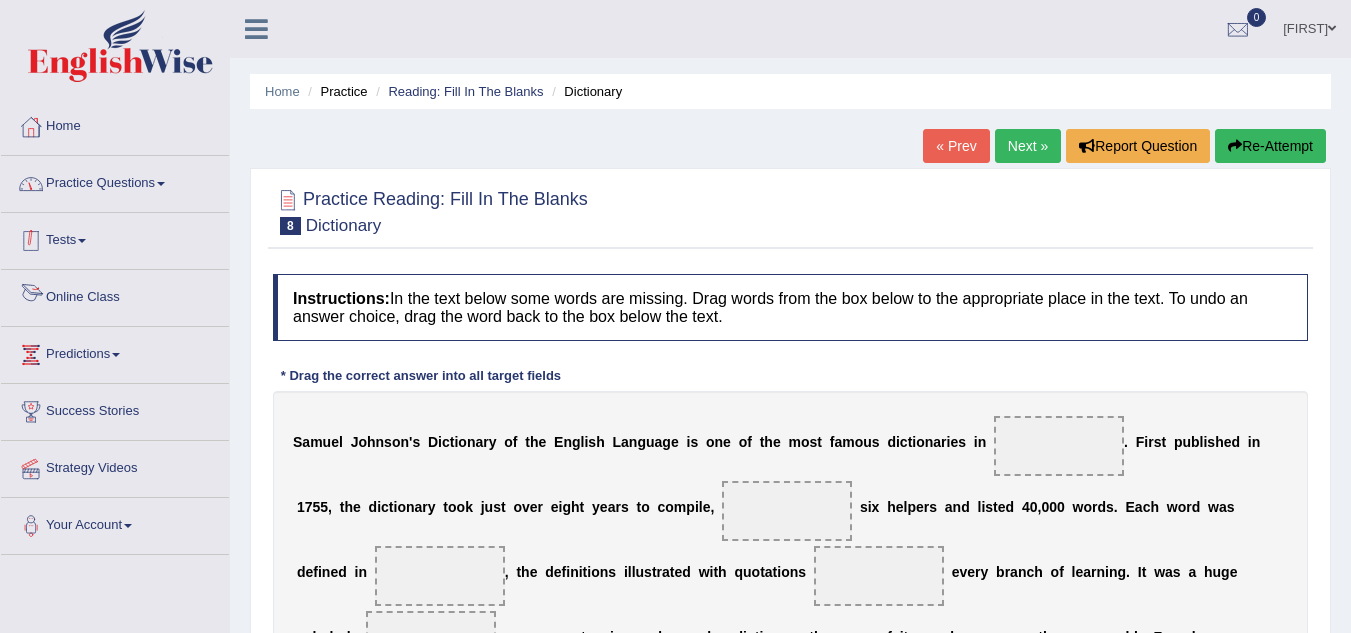 click at bounding box center [161, 184] 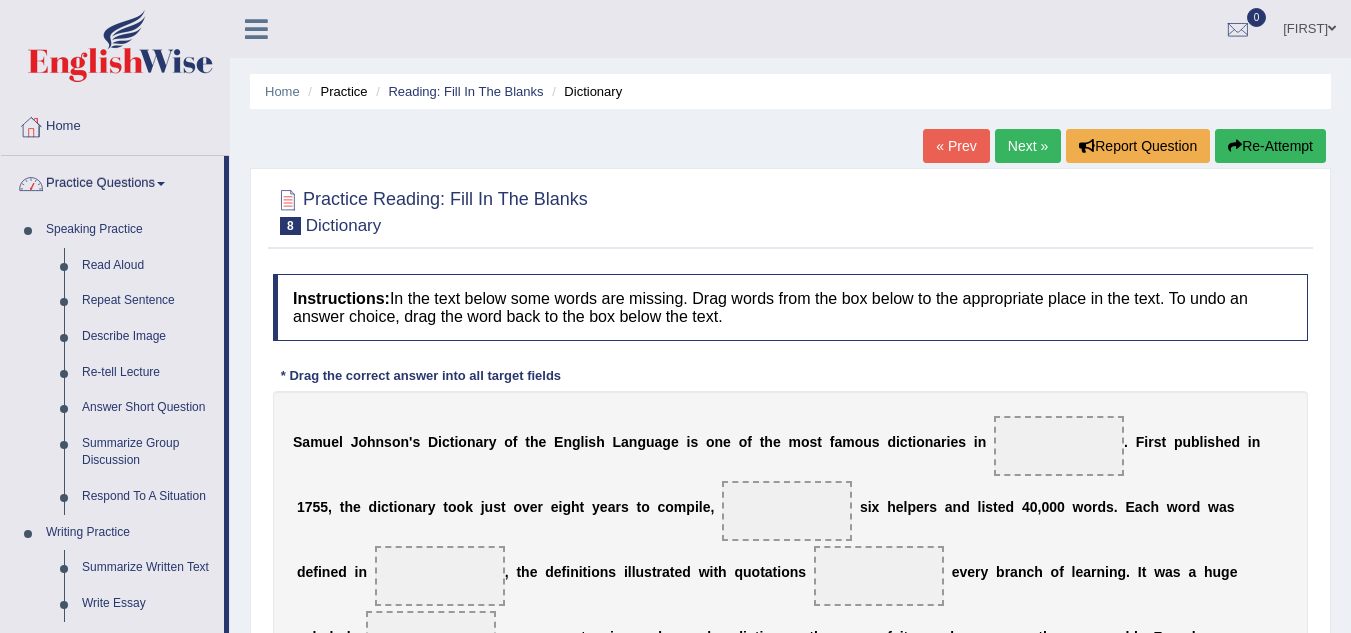 scroll, scrollTop: 991, scrollLeft: 0, axis: vertical 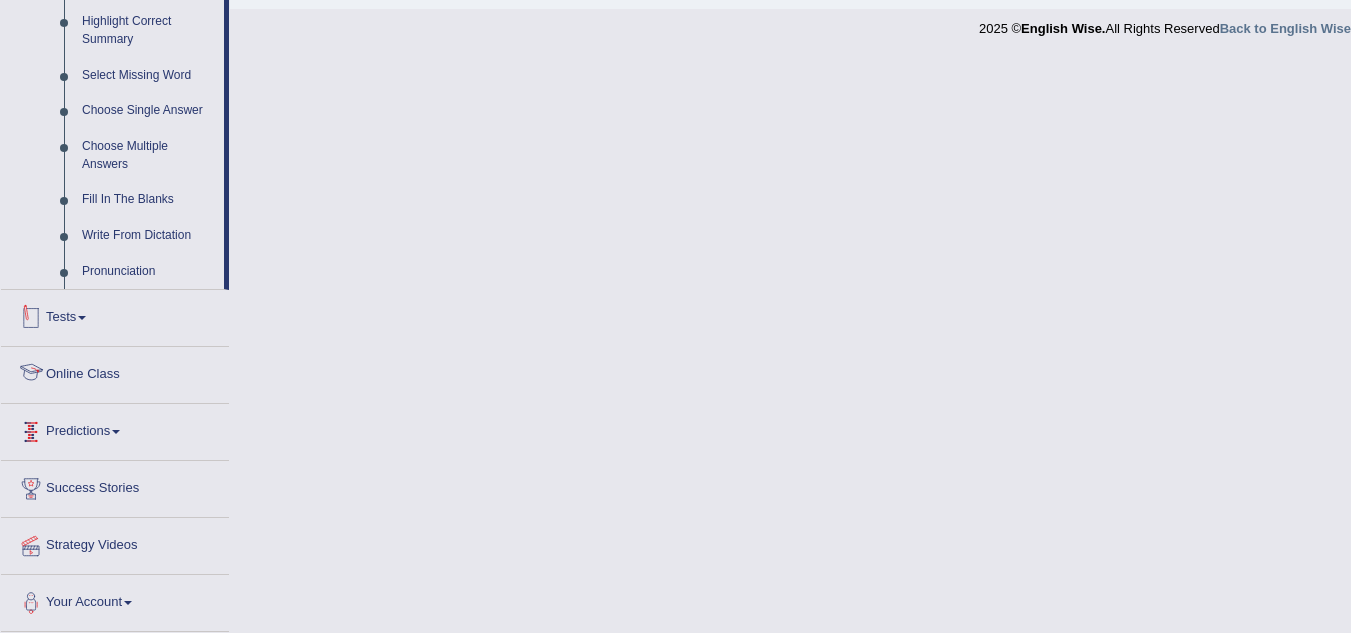 click on "Tests" at bounding box center [115, 315] 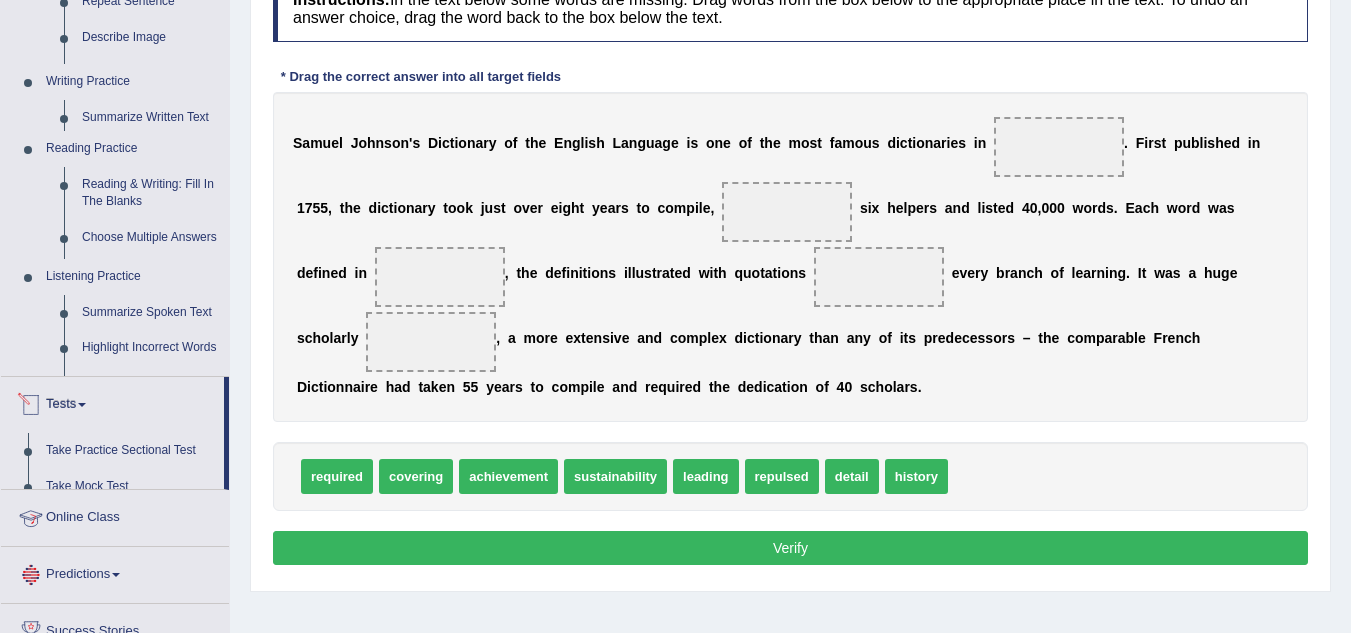 scroll, scrollTop: 261, scrollLeft: 0, axis: vertical 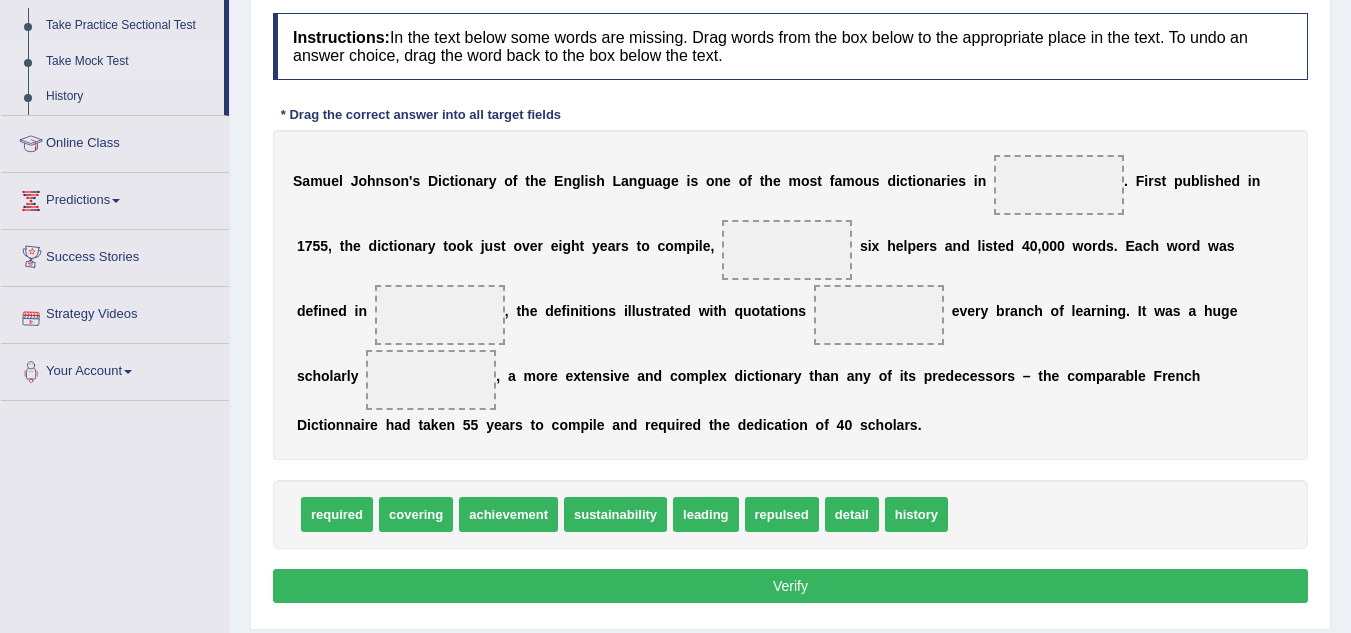 click on "Take Mock Test" at bounding box center [130, 62] 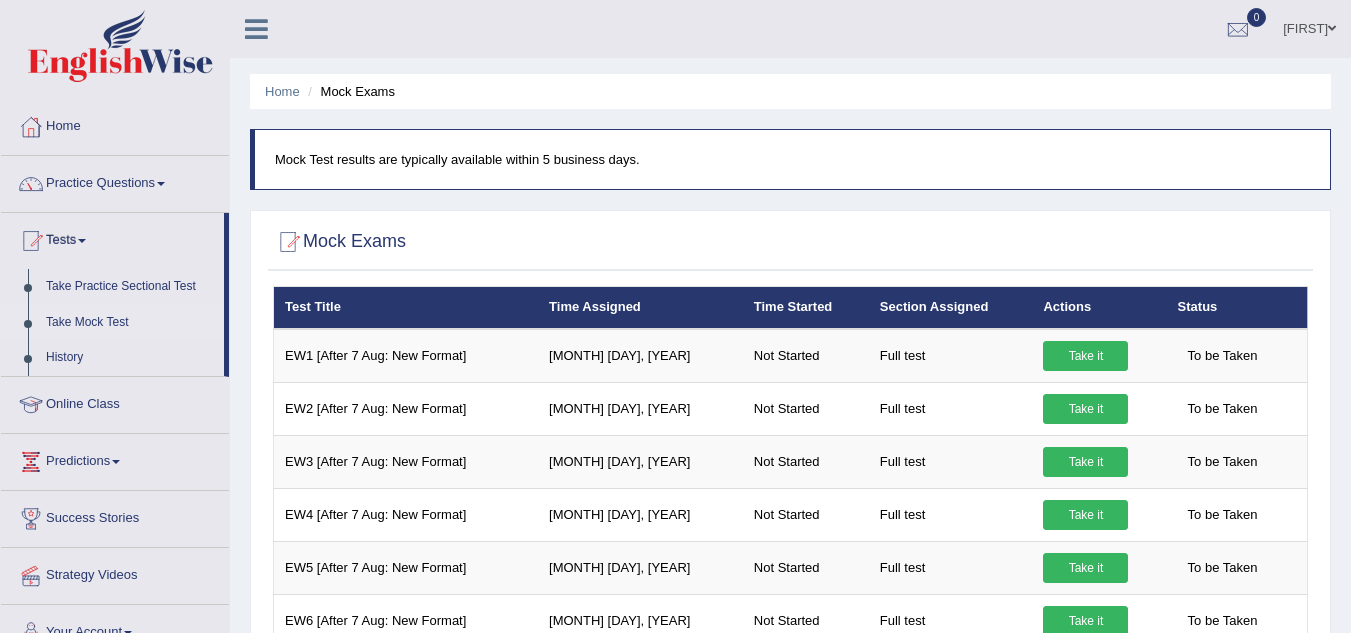 scroll, scrollTop: 0, scrollLeft: 0, axis: both 